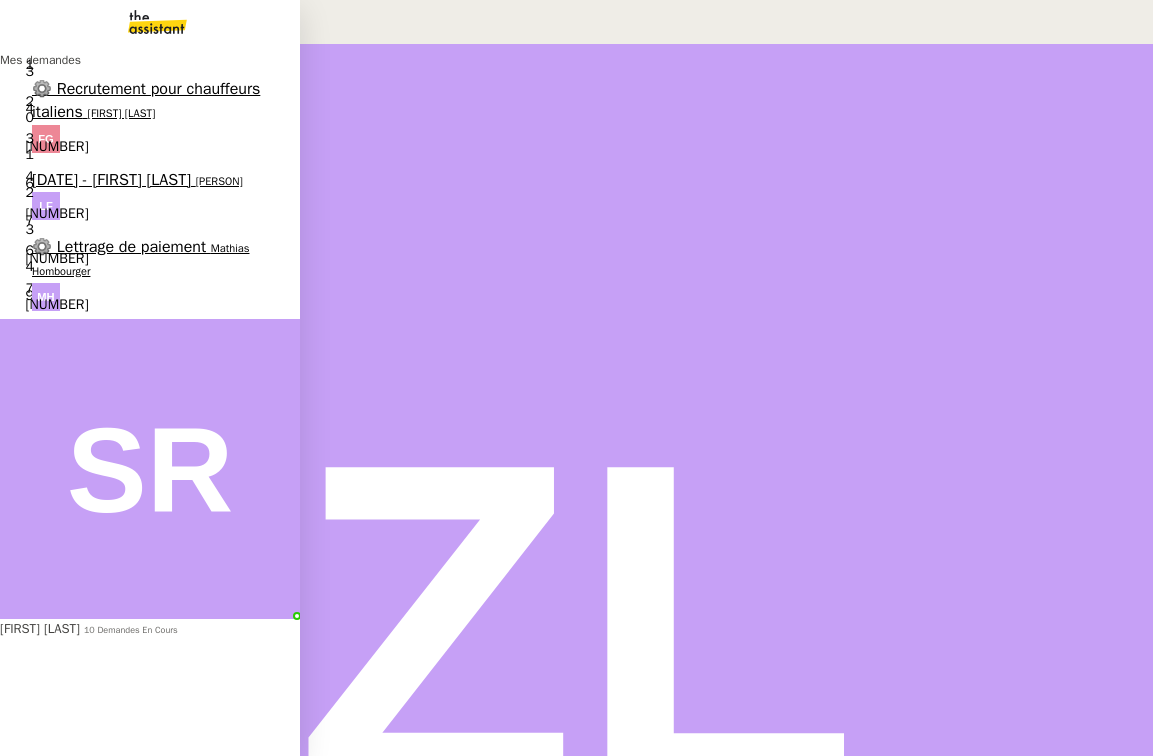 scroll, scrollTop: 0, scrollLeft: 0, axis: both 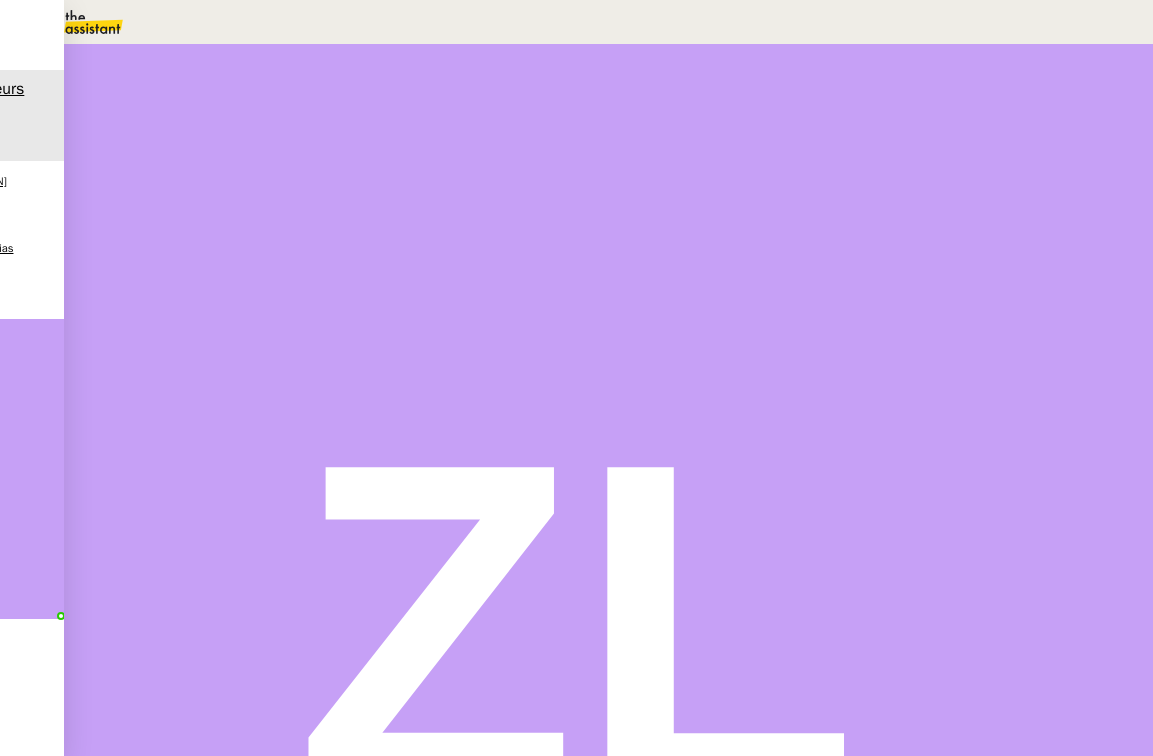 click at bounding box center (603, 237) 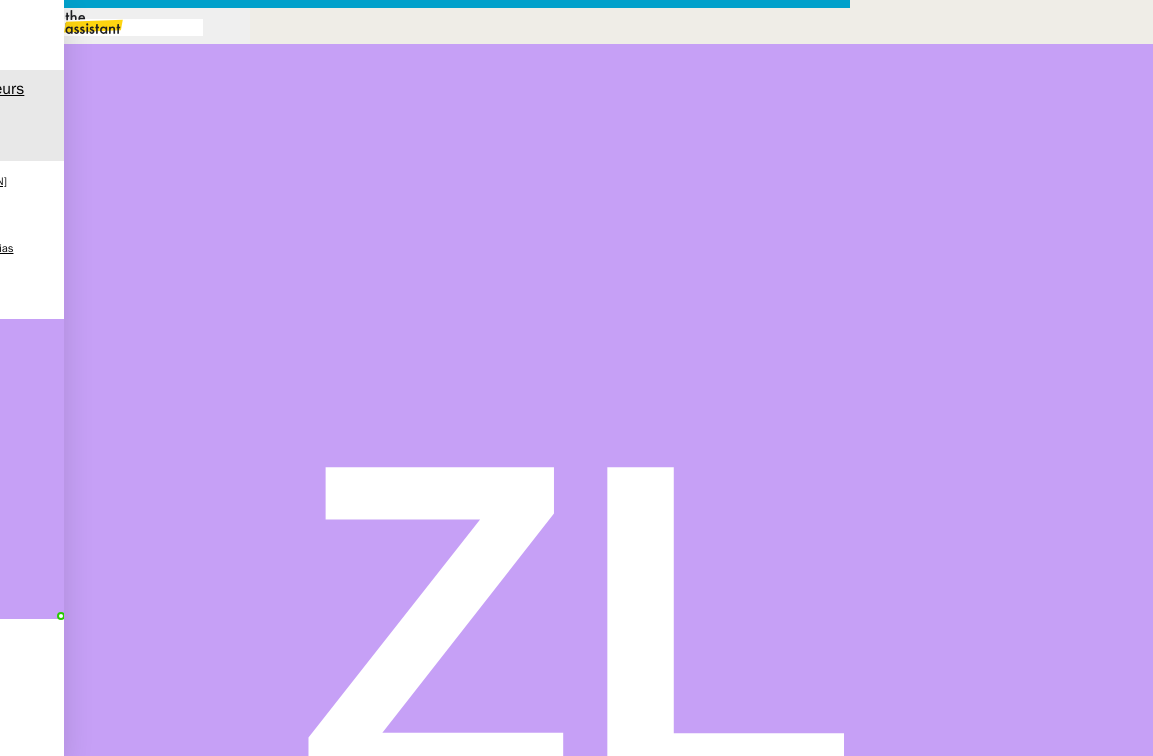 click at bounding box center (425, 837) 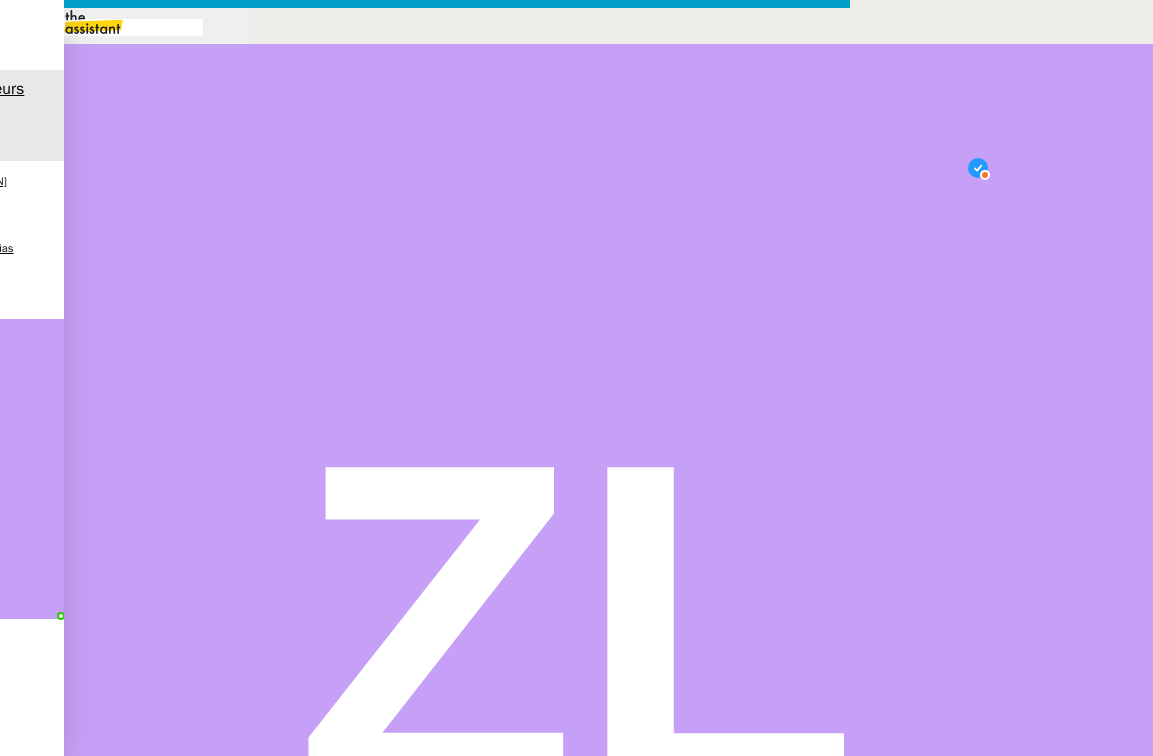scroll, scrollTop: 21, scrollLeft: 0, axis: vertical 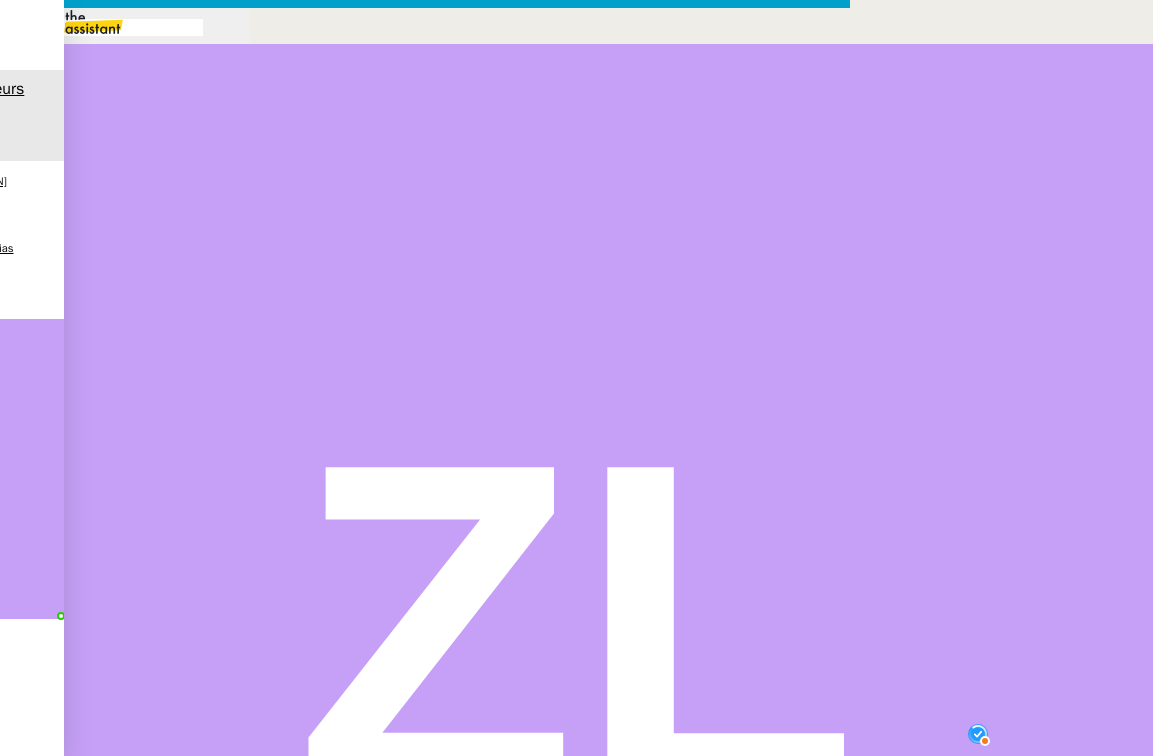 click on "Vous trouverez  ICI  la procédure presque complète." at bounding box center [425, 977] 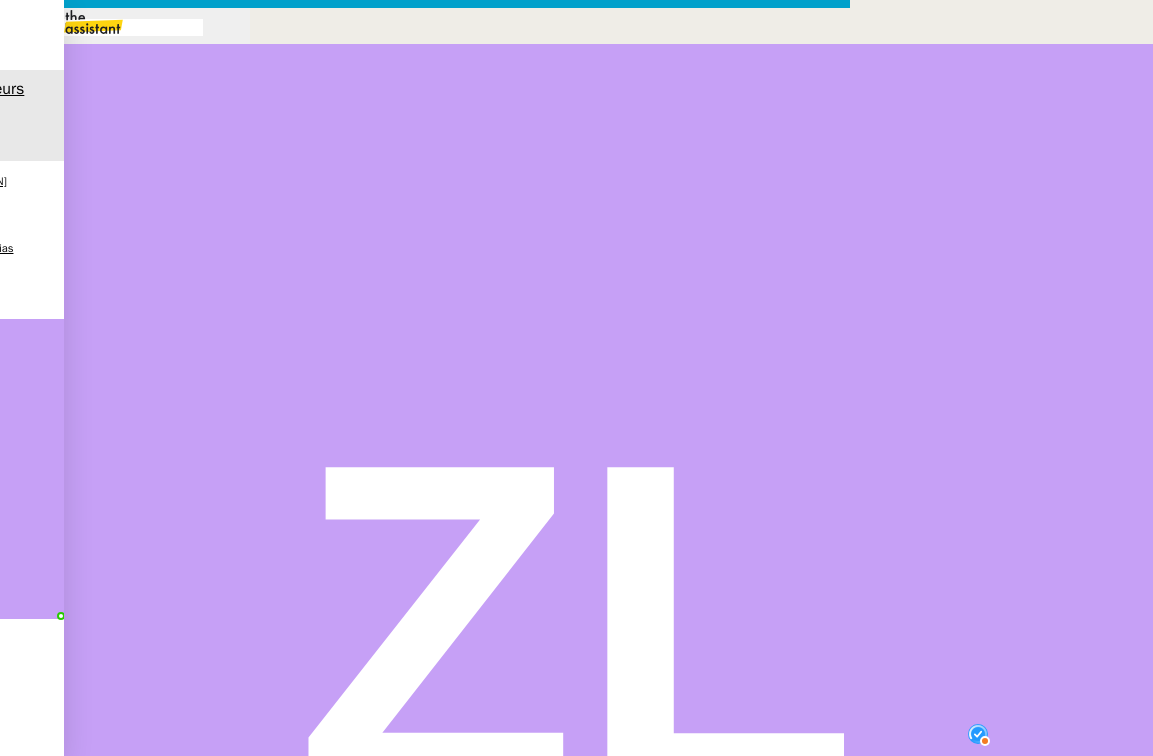 click at bounding box center (425, 1023) 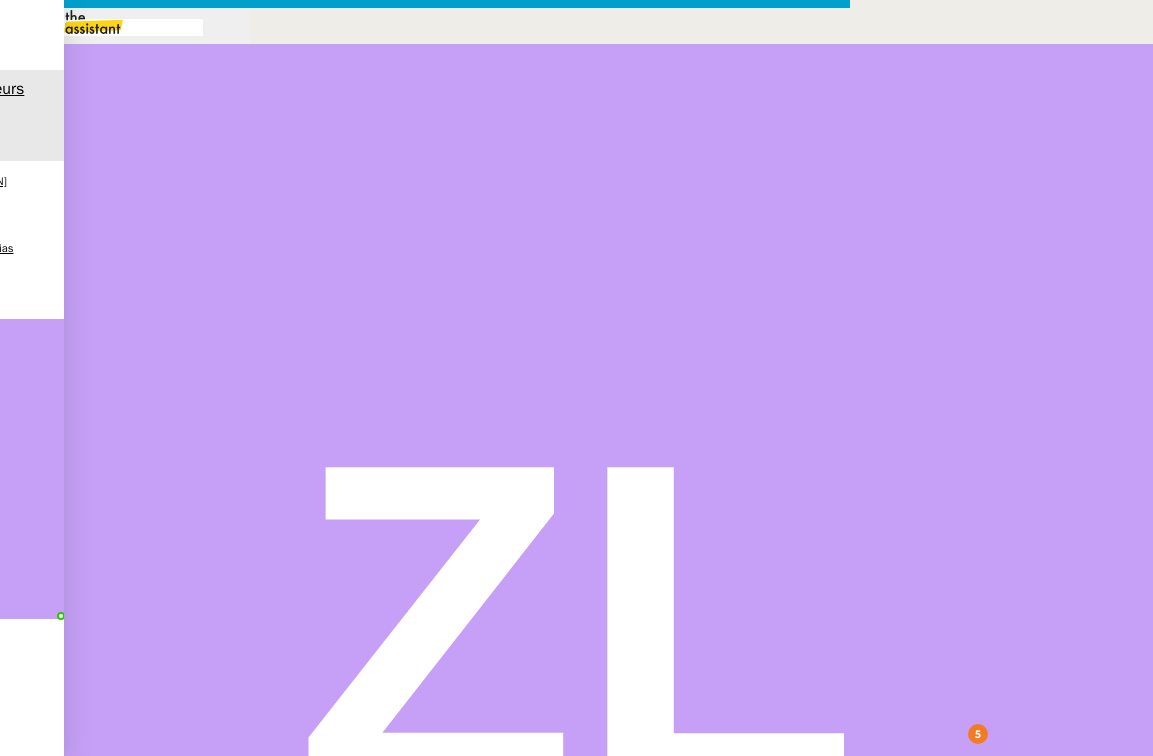 click on "Auriez-vous la possibilité de me transmettre une fiche de poste ou, à défaut, les éléments essentiels concernant le profil recherché ?" at bounding box center [445, 1037] 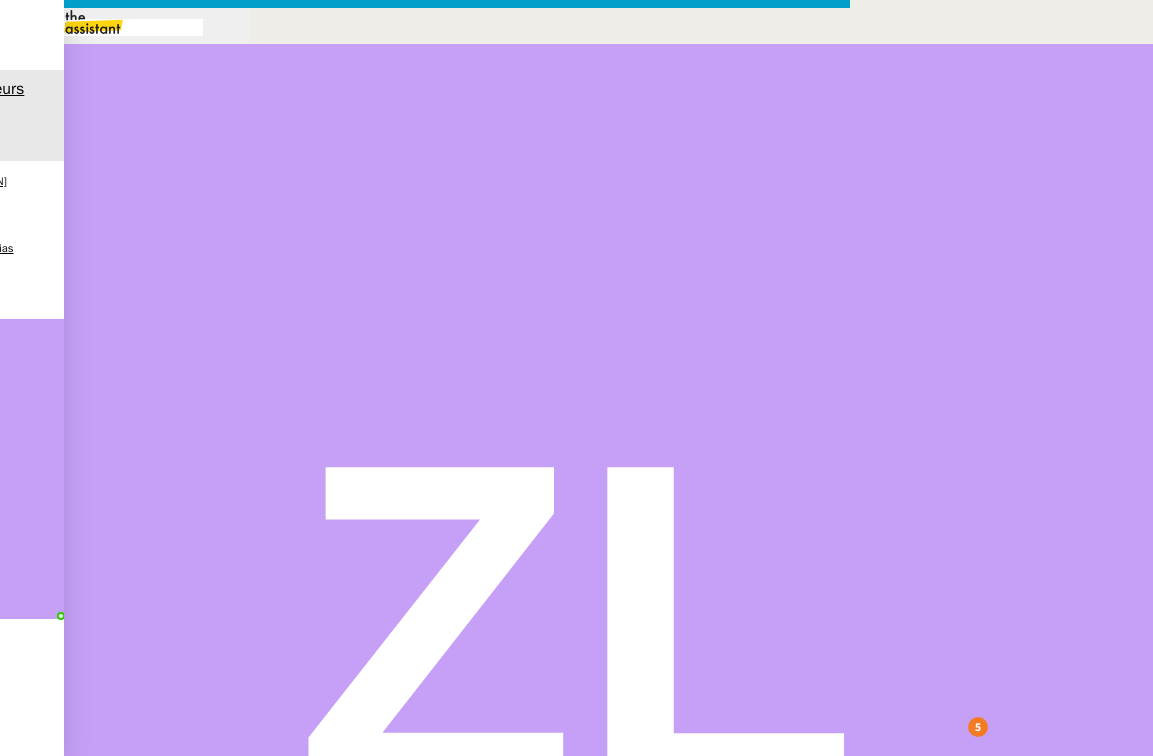 click at bounding box center (425, 953) 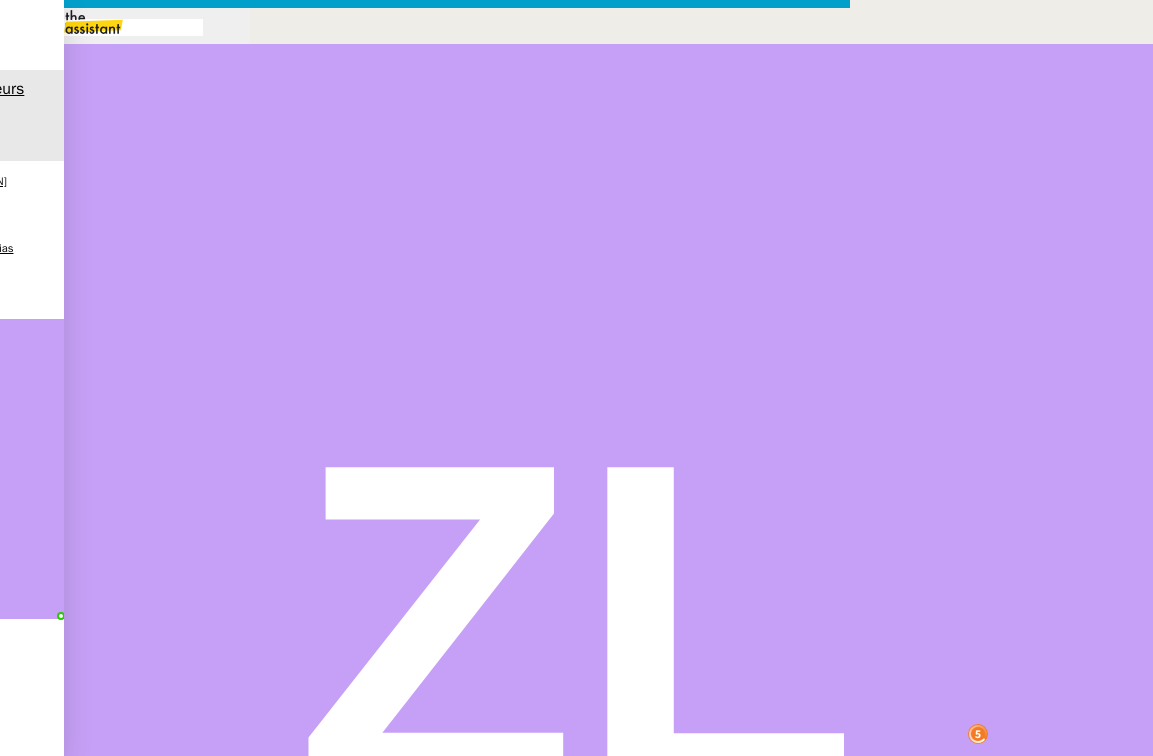 click at bounding box center (425, 1145) 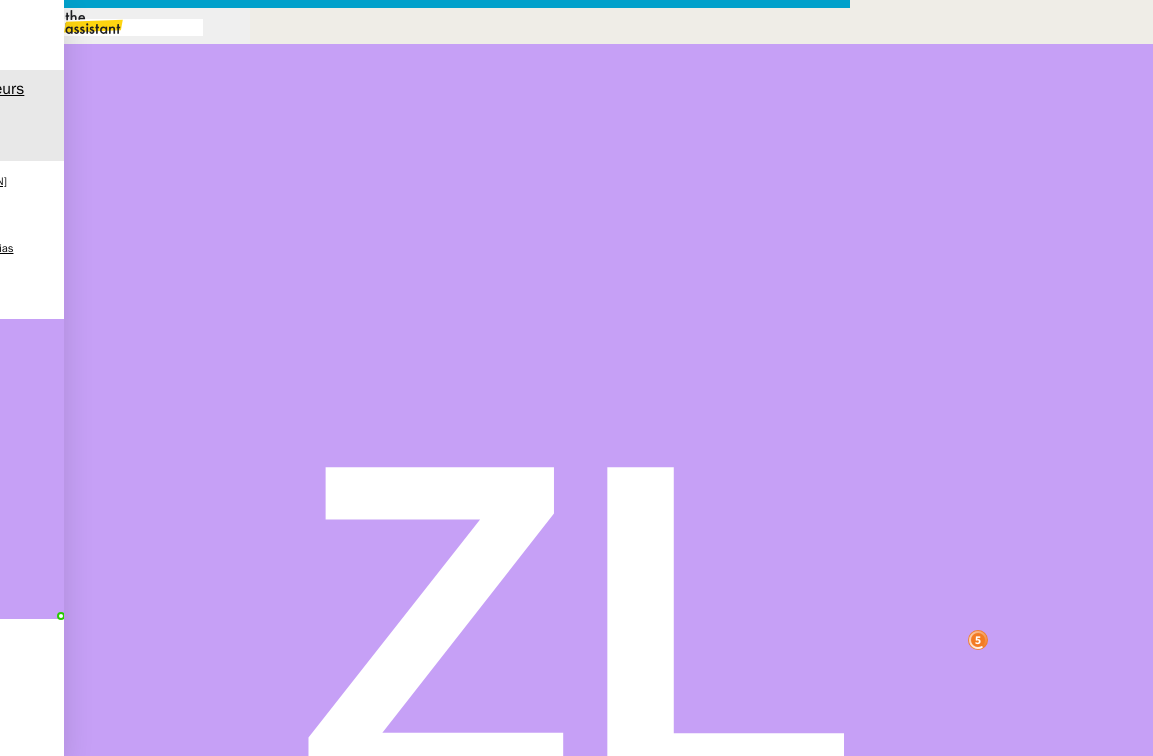scroll, scrollTop: 87, scrollLeft: 0, axis: vertical 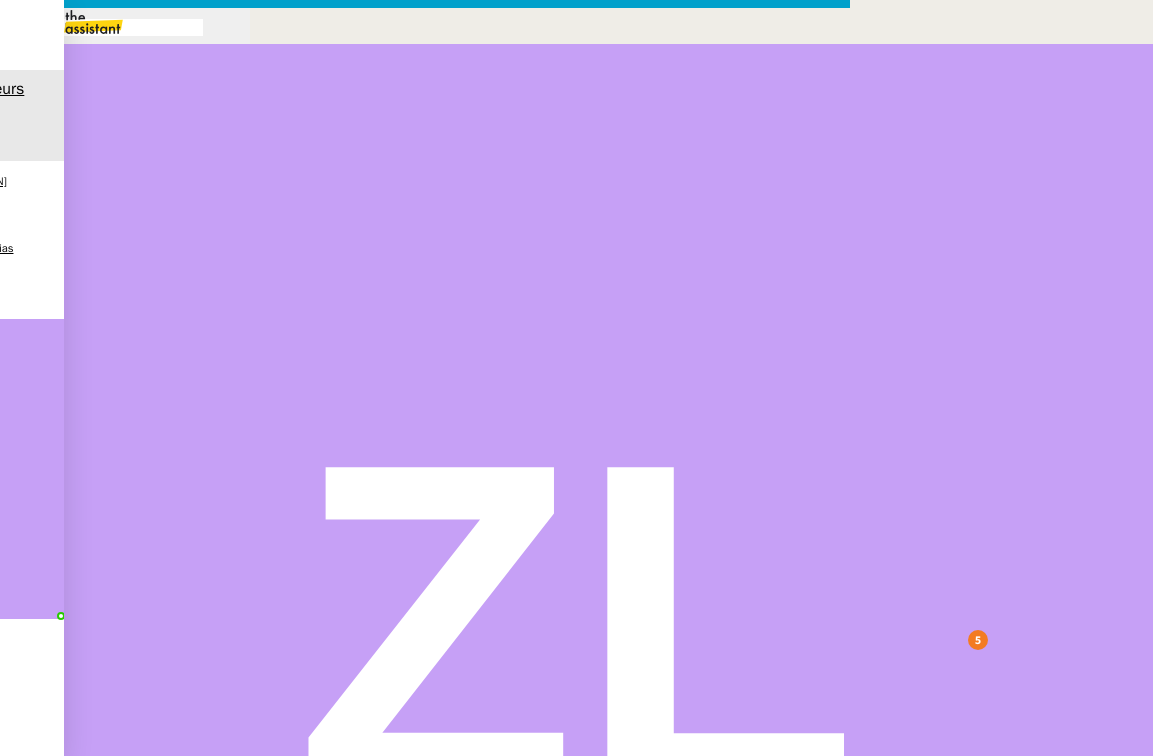 click on "Envoyer" at bounding box center [78, 1725] 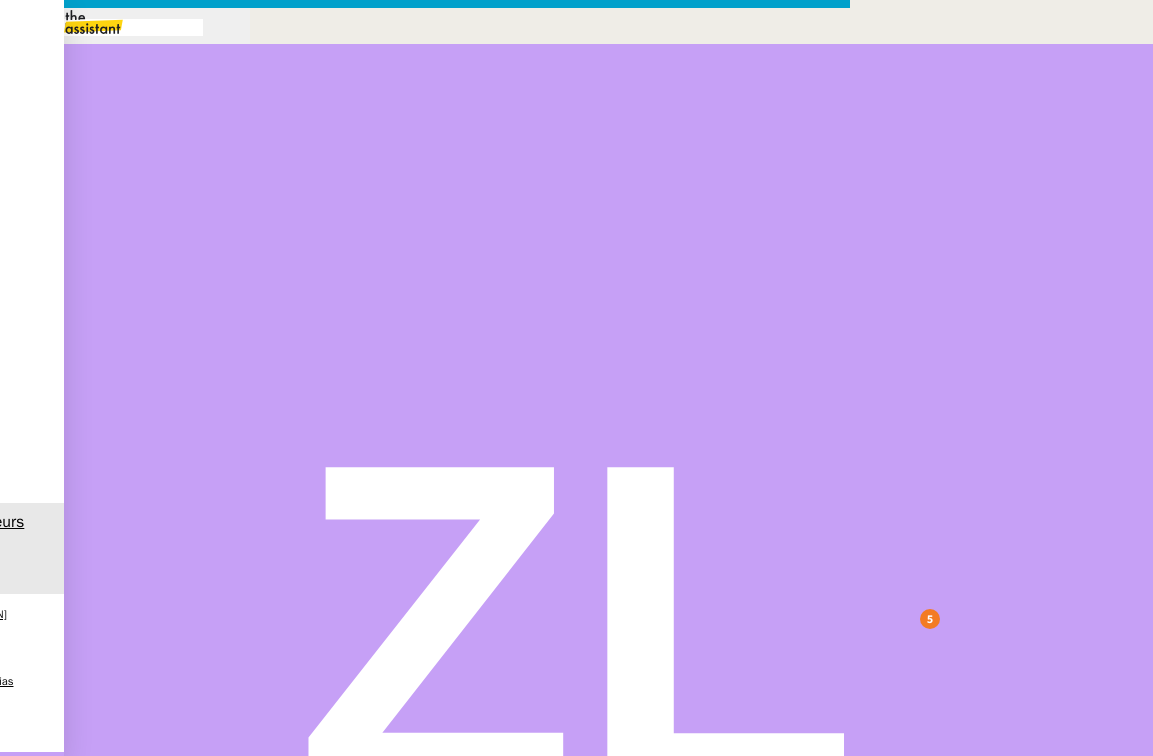 scroll, scrollTop: 67, scrollLeft: 0, axis: vertical 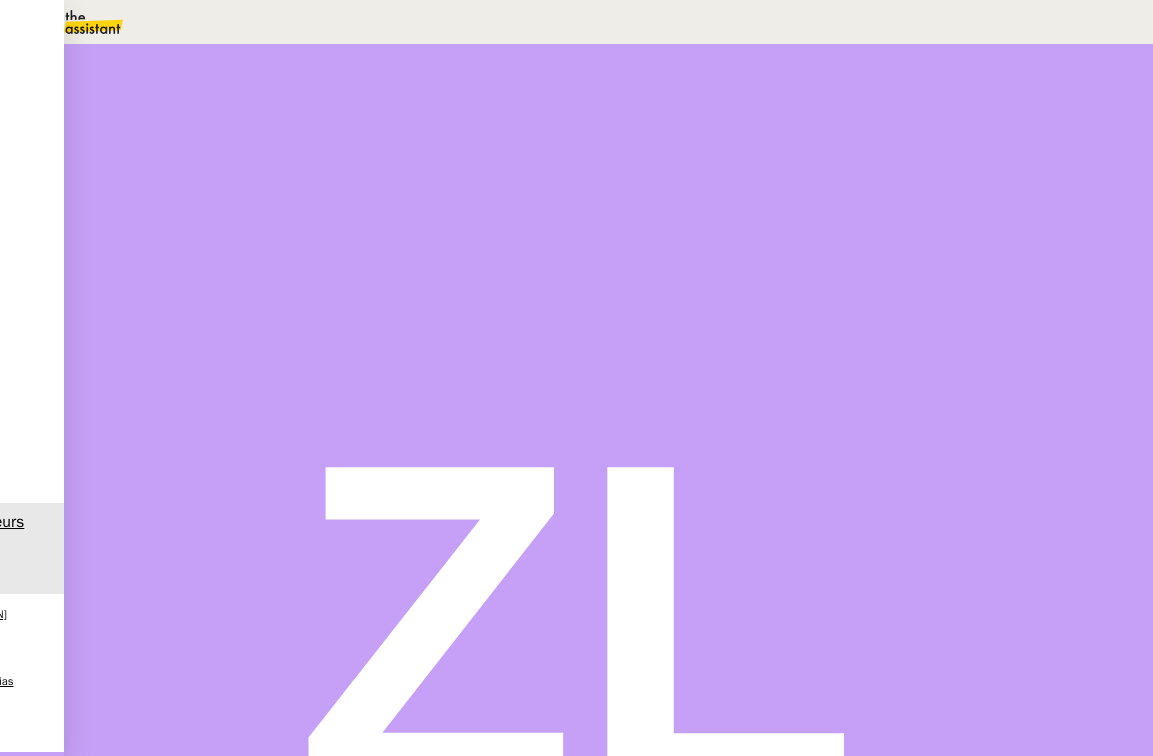 click at bounding box center (136, 336) 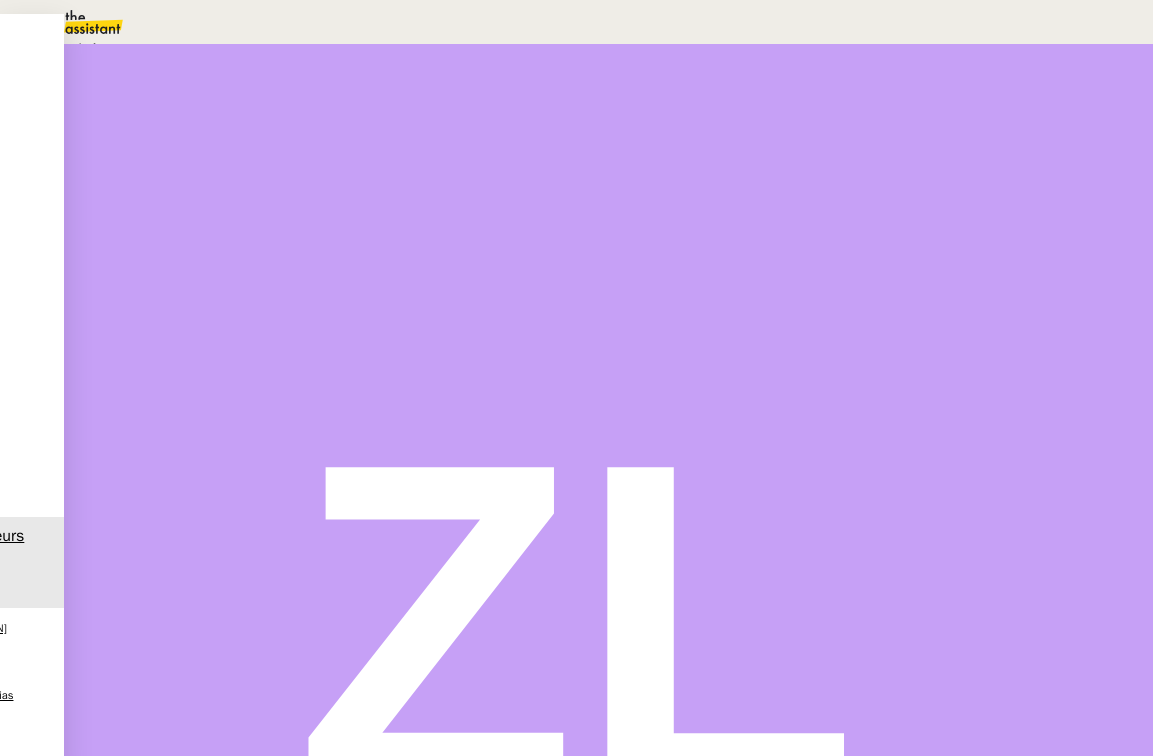 click on "En attente d'une réponse d'un client, d'un contact ou d'un tiers." at bounding box center [213, 49] 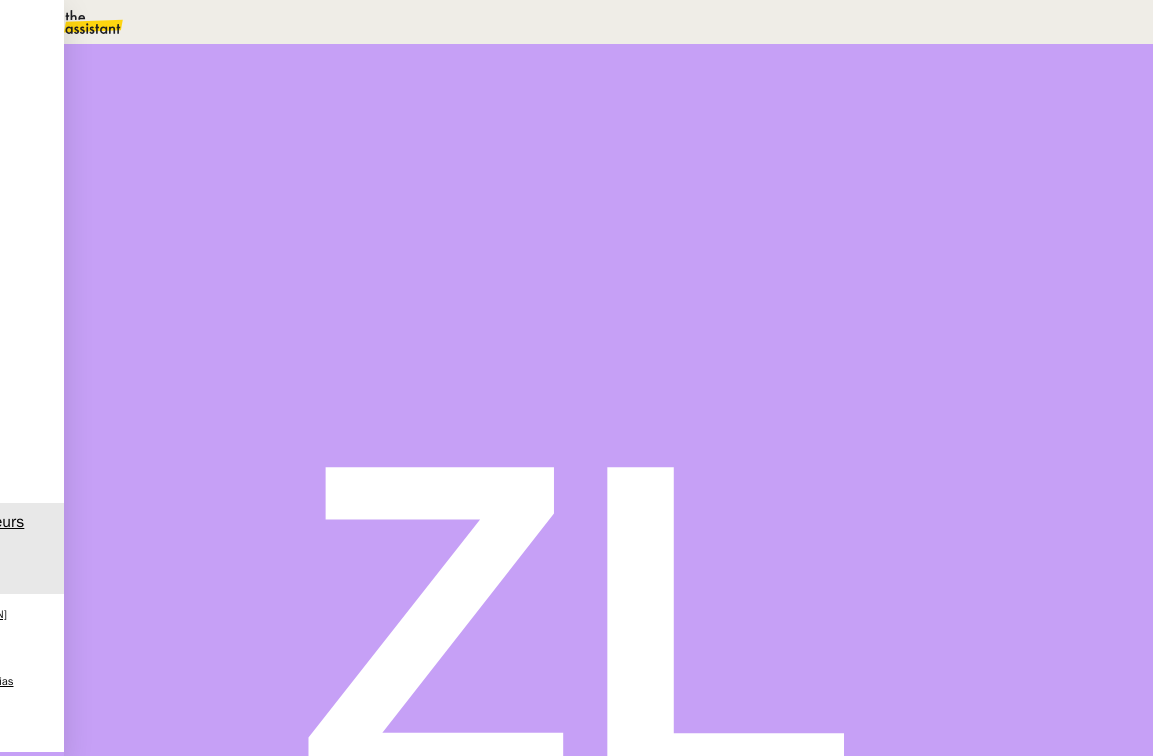 click on "Dans 2 jours ouvrés" at bounding box center [790, 177] 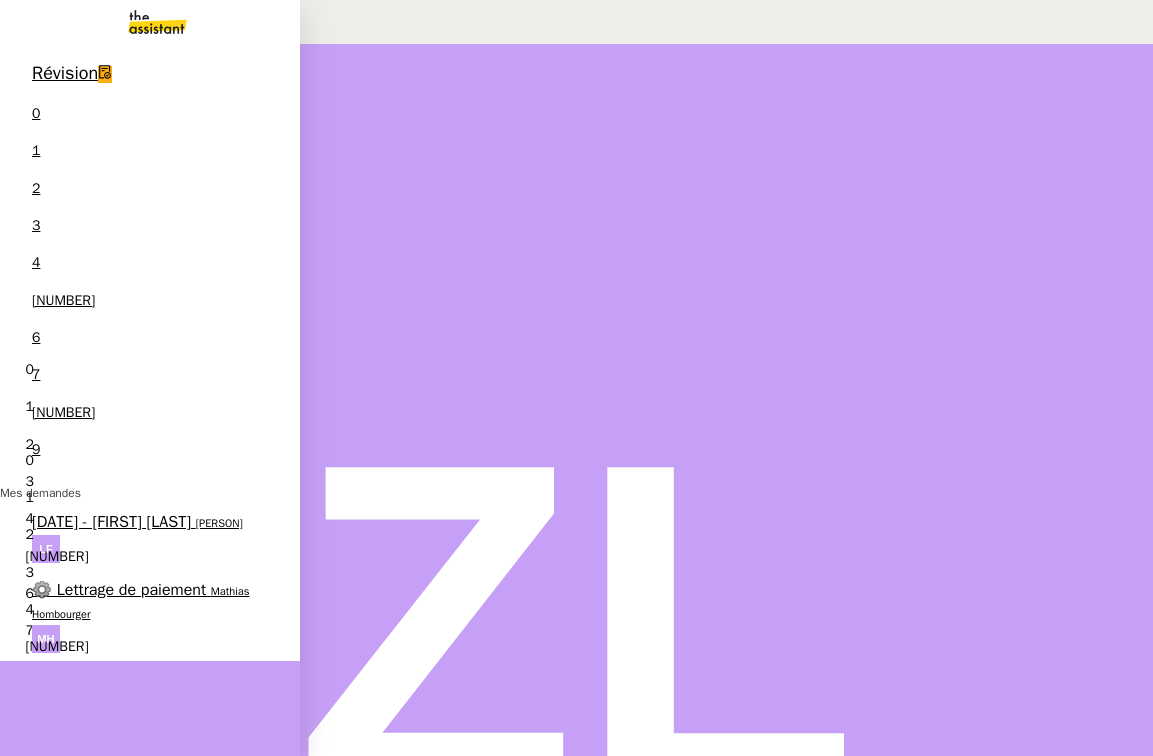 click on "[DATE] - [FIRST] [LAST]" at bounding box center (111, 522) 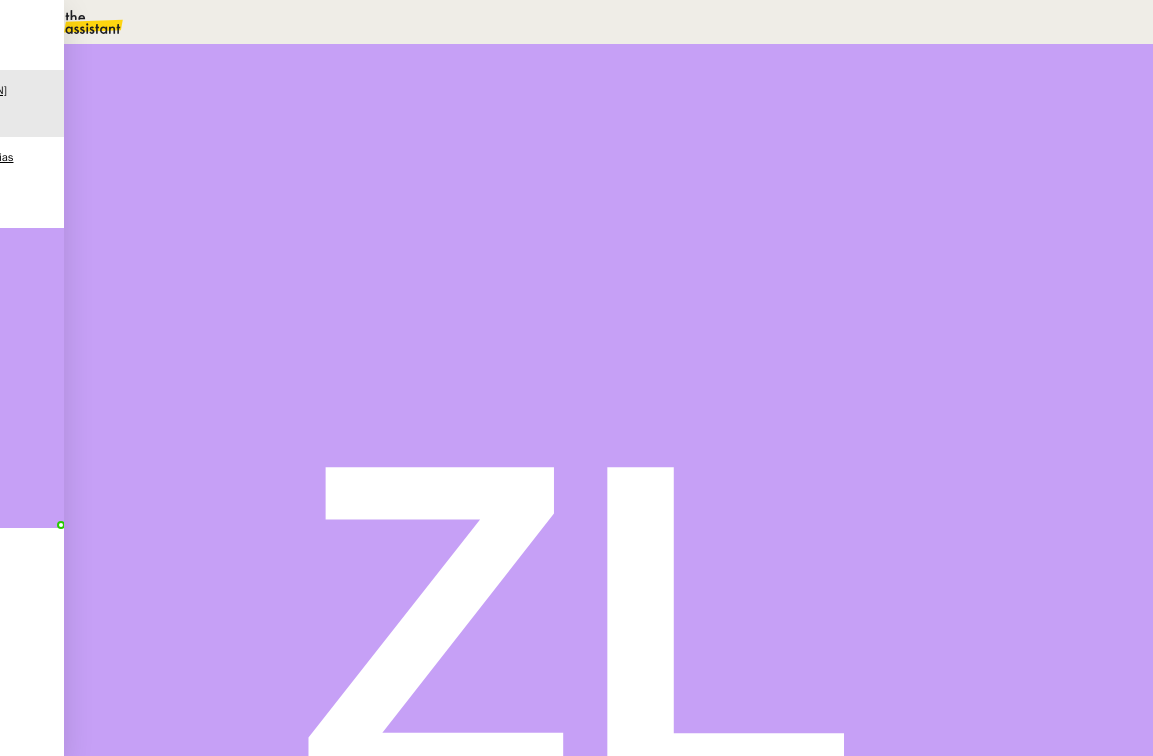 scroll, scrollTop: 0, scrollLeft: 0, axis: both 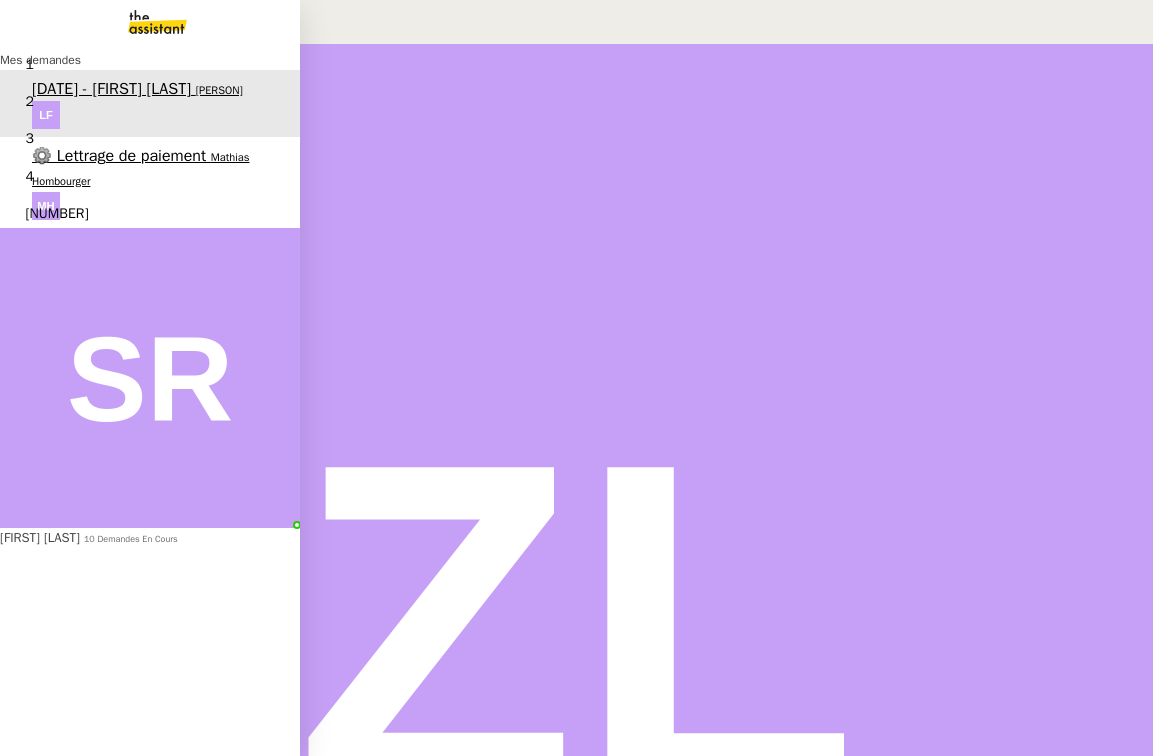 click on "⚙️ Lettrage de paiement    [FIRST] [LAST]     0   1   2   3   4   5   6   7   8   9" at bounding box center (150, 182) 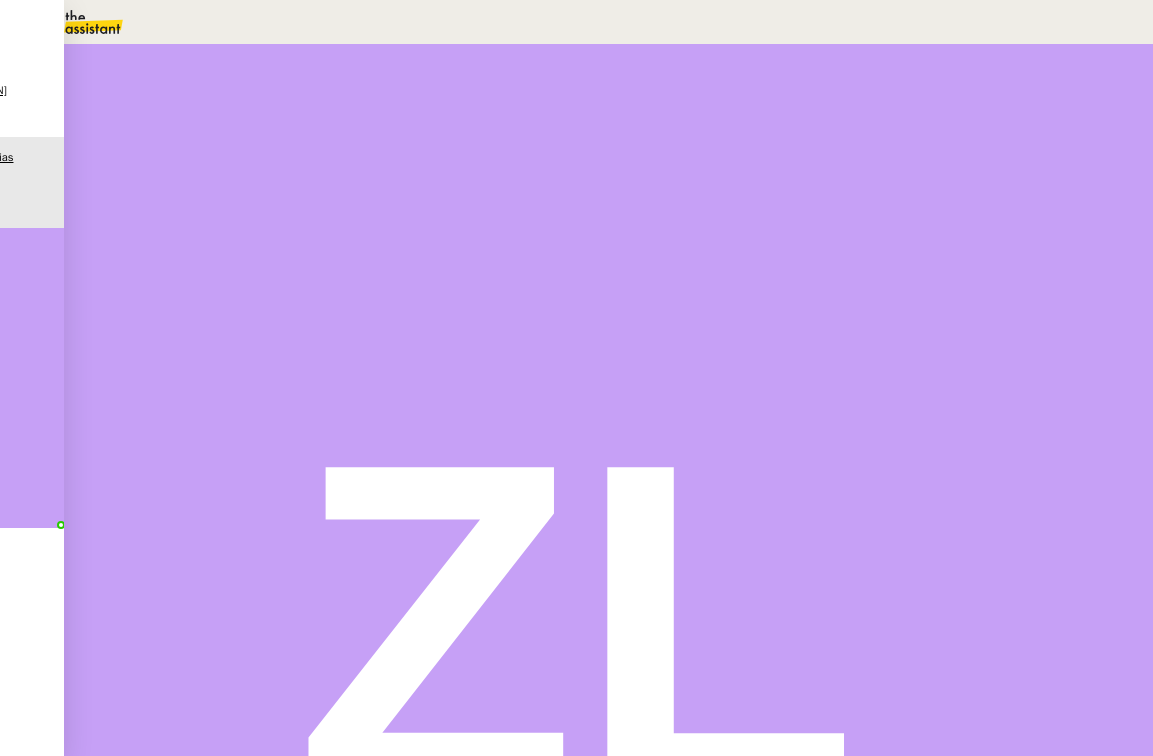 scroll, scrollTop: 0, scrollLeft: 0, axis: both 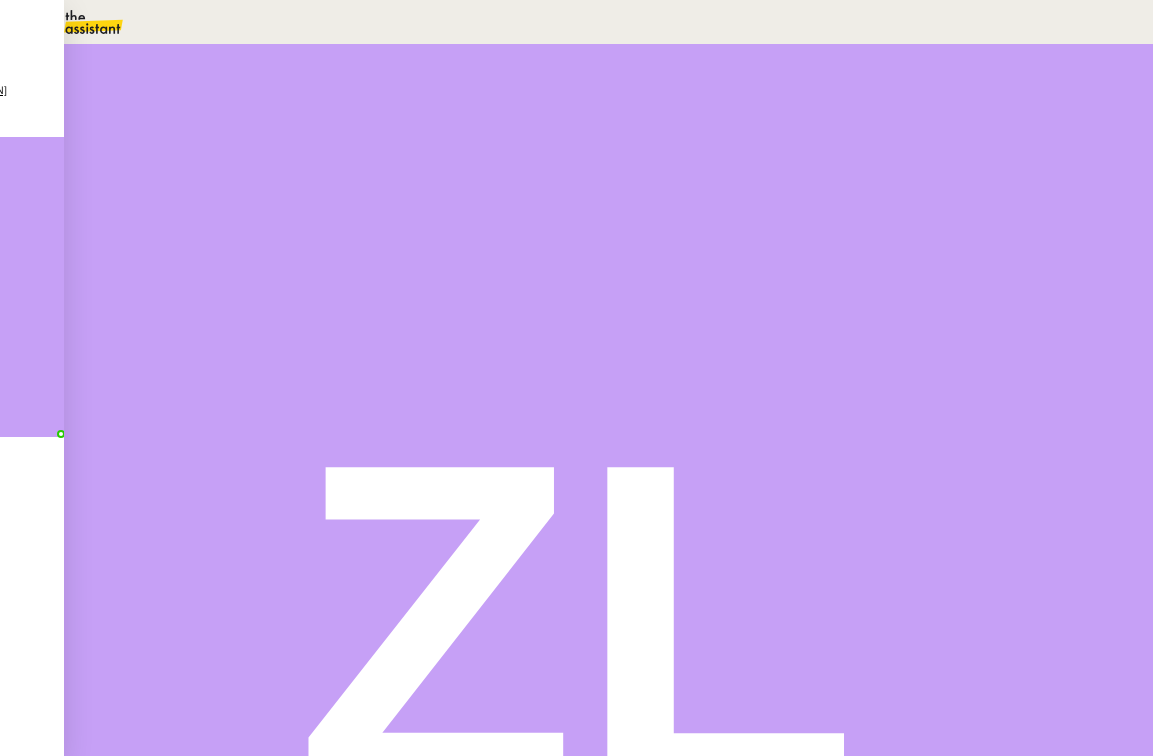 click on "Tâche Message Commentaire" at bounding box center (857, 239) 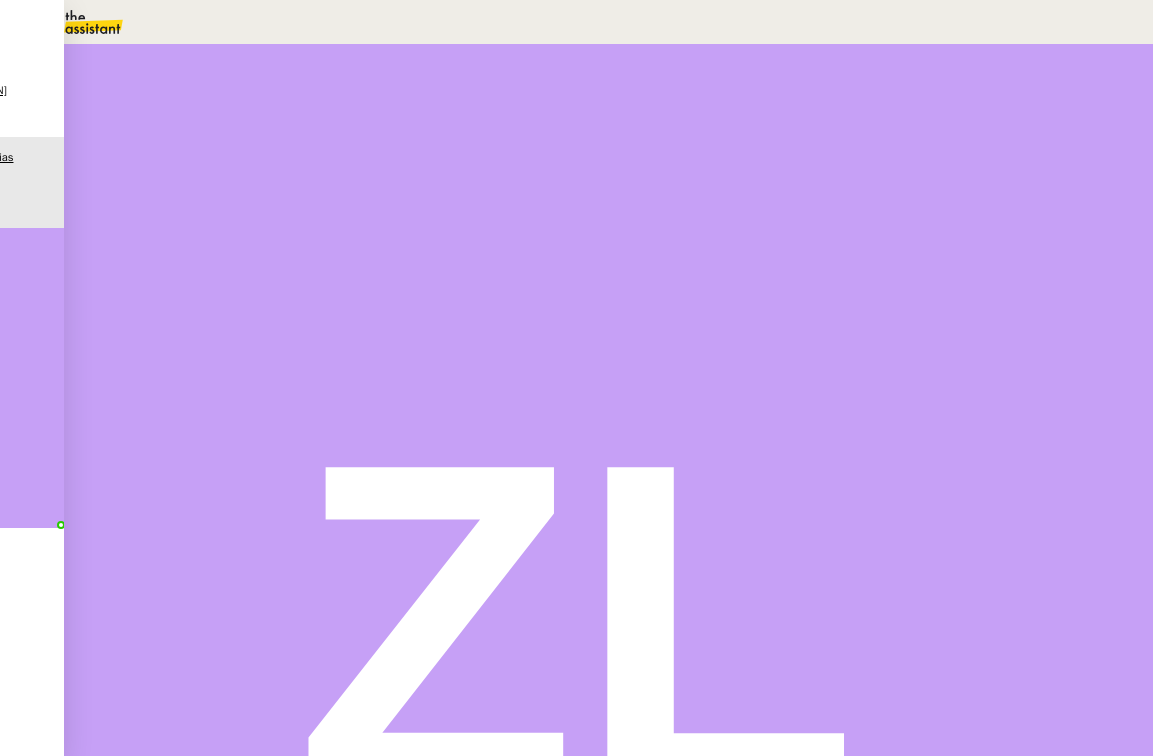 click at bounding box center [116, 340] 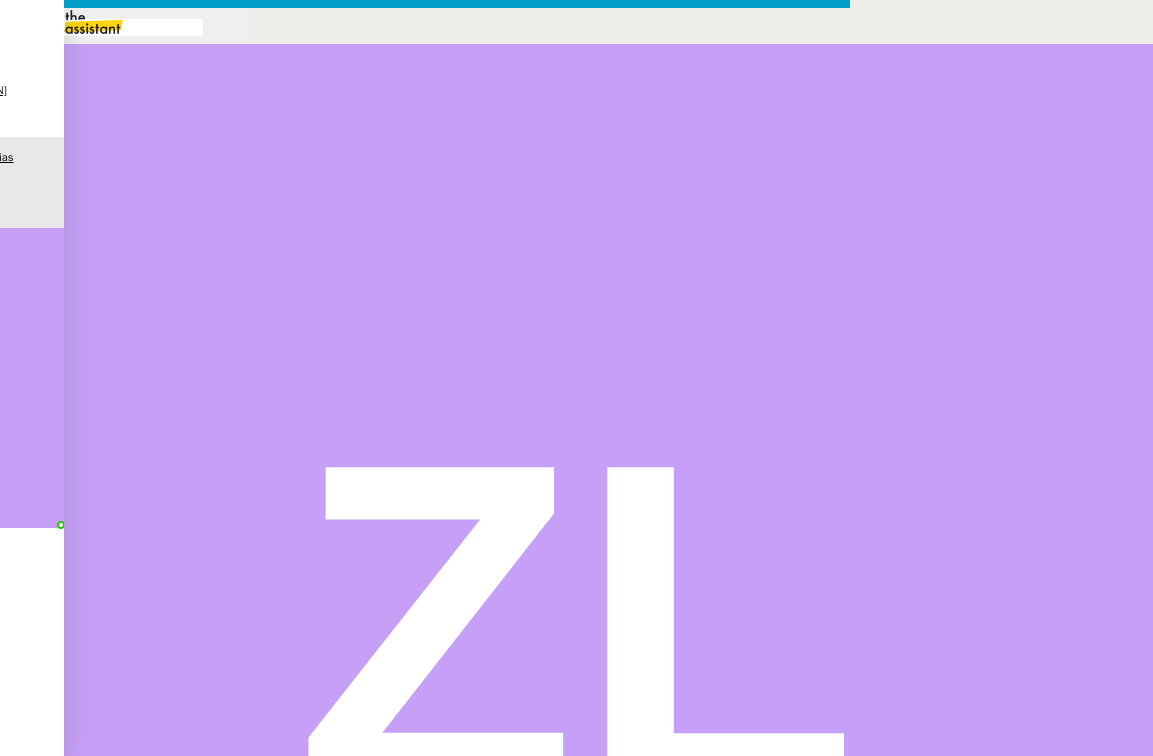 click on "Service TA - VOYAGE - PROPOSITION GLOBALE    A utiliser dans le cadre de proposition de déplacement TA - RELANCE CLIENT (EN)    Relancer un client lorsqu'il n'a pas répondu à un précédent message BAFERTY - MAIL AUDITION    A utiliser dans le cadre de la procédure d'envoi des mails d'audition TA - PUBLICATION OFFRE D'EMPLOI     Organisation du recrutement Discours de présentation du paiement sécurisé    TA - VOYAGES - PROPOSITION ITINERAIRE    Soumettre les résultats d'une recherche TA - CONFIRMATION PAIEMENT (EN)    Confirmer avec le client de modèle de transaction - Attention Plan Pro nécessaire. TA - COURRIER EXPEDIE (recommandé)    A utiliser dans le cadre de l'envoi d'un courrier recommandé TA - PARTAGE DE CALENDRIER (EN)    A utiliser pour demander au client de partager son calendrier afin de faciliter l'accès et la gestion PSPI - Appel de fonds MJL    A utiliser dans le cadre de la procédure d'appel de fonds MJL TA - RELANCE CLIENT    TA - AR PROCEDURES        21 YIELD" at bounding box center (576, 495) 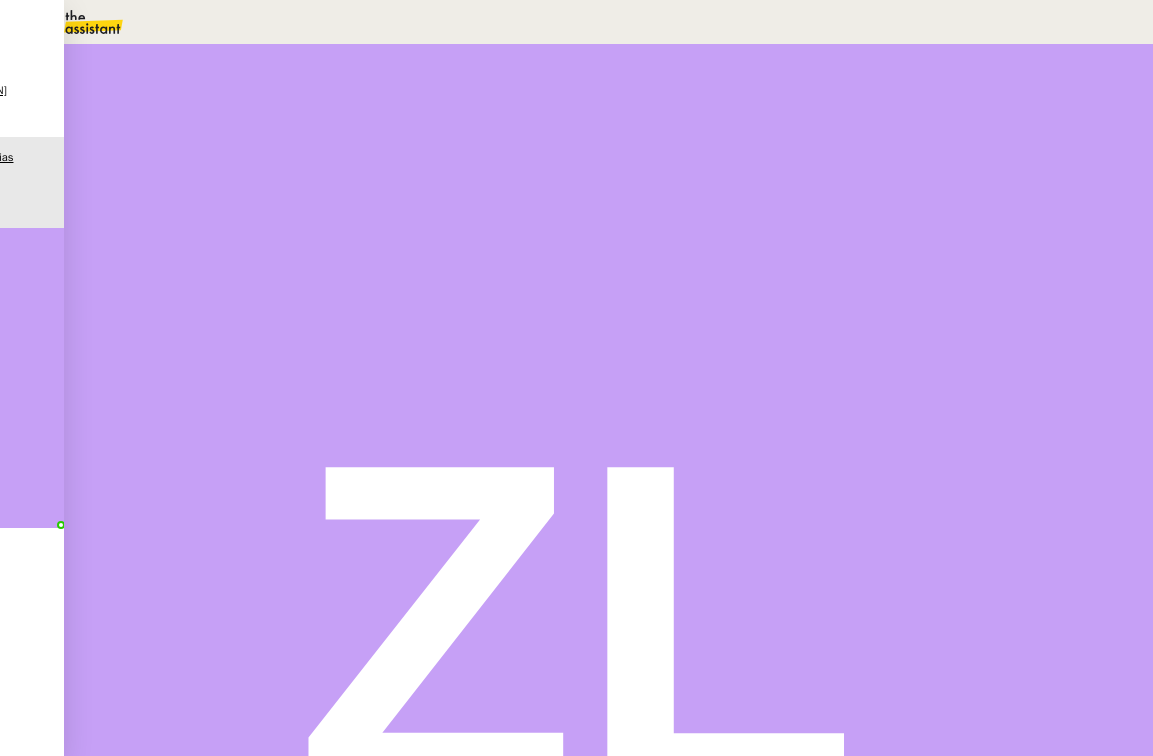 drag, startPoint x: 262, startPoint y: 597, endPoint x: 92, endPoint y: 498, distance: 196.7257 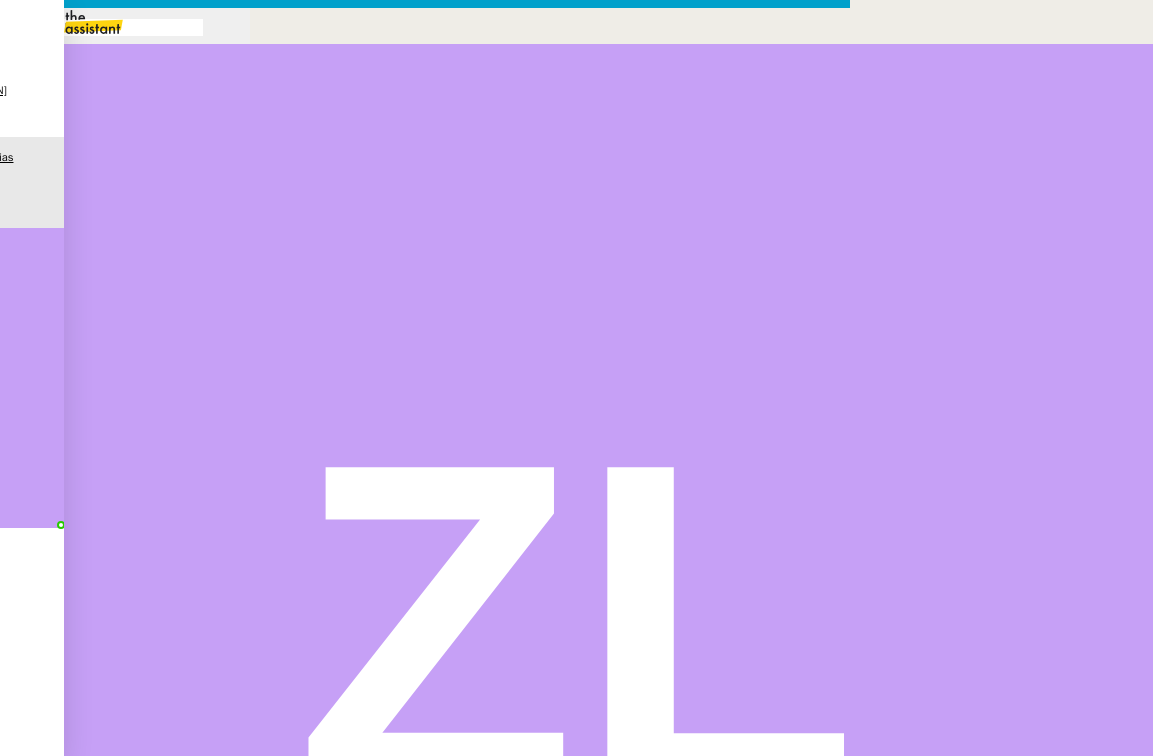click at bounding box center (425, 837) 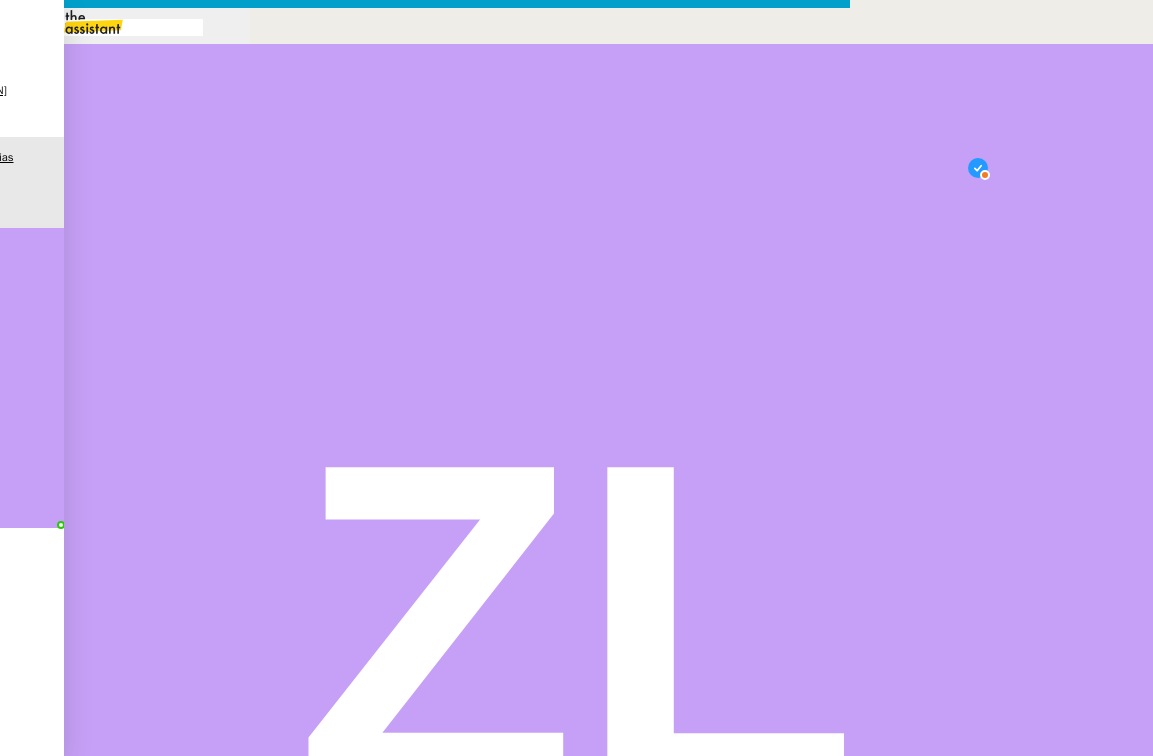 scroll, scrollTop: 21, scrollLeft: 0, axis: vertical 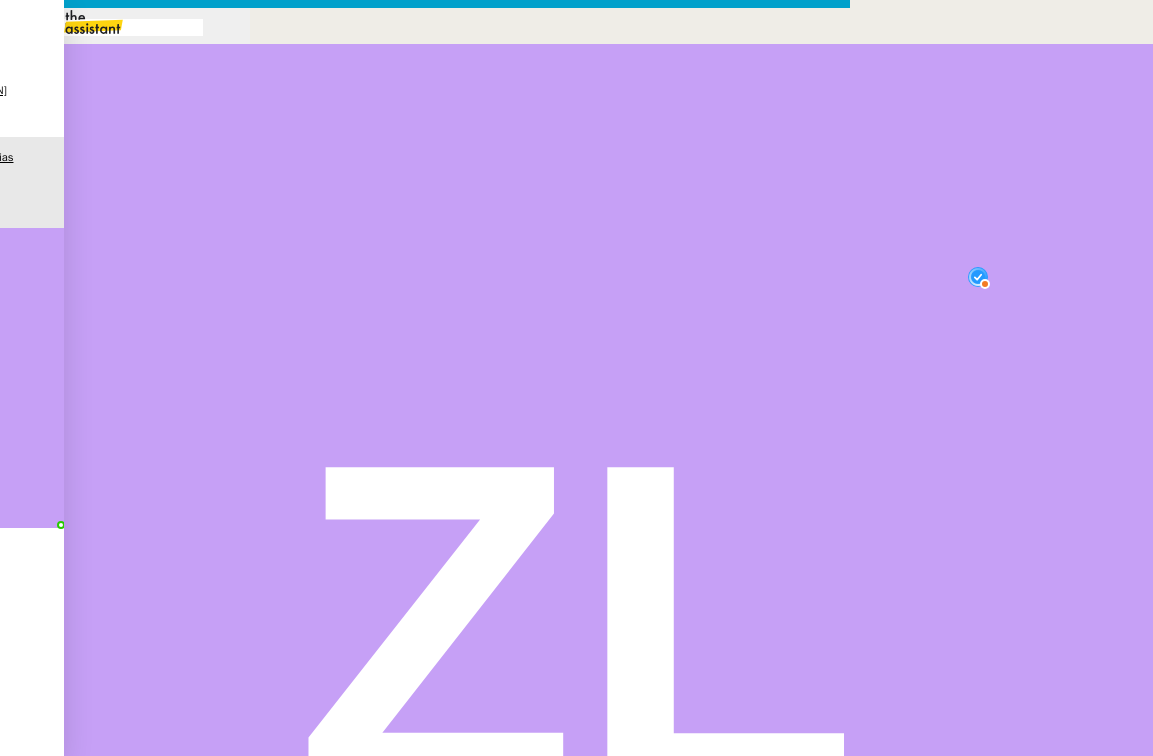 click on "Je vous remercie pour votre message." at bounding box center (425, 883) 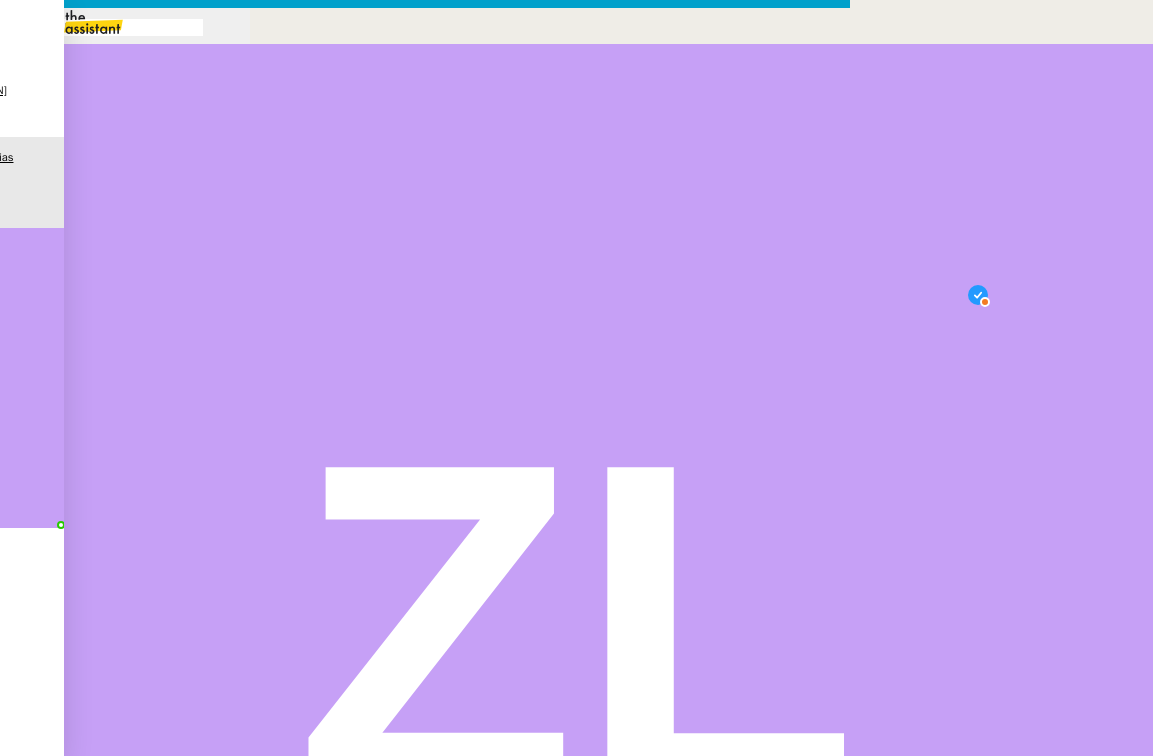 drag, startPoint x: 625, startPoint y: 204, endPoint x: 573, endPoint y: 204, distance: 52 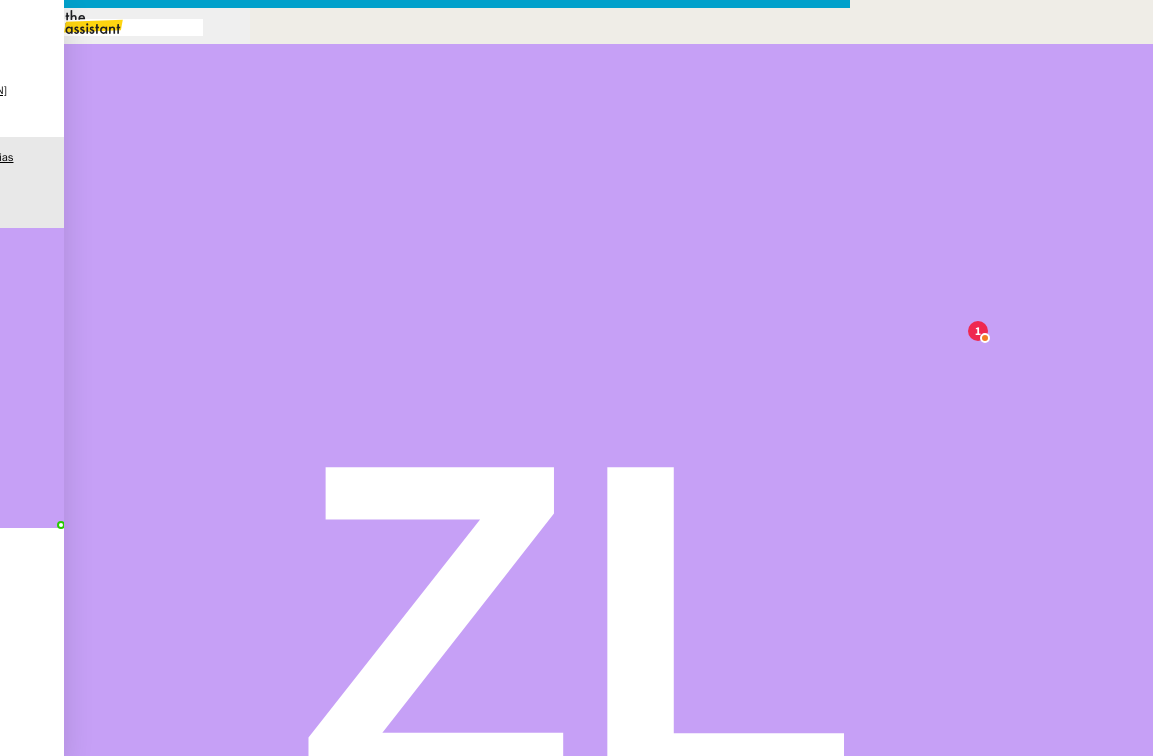 click on "a bientôt." at bounding box center [425, 1023] 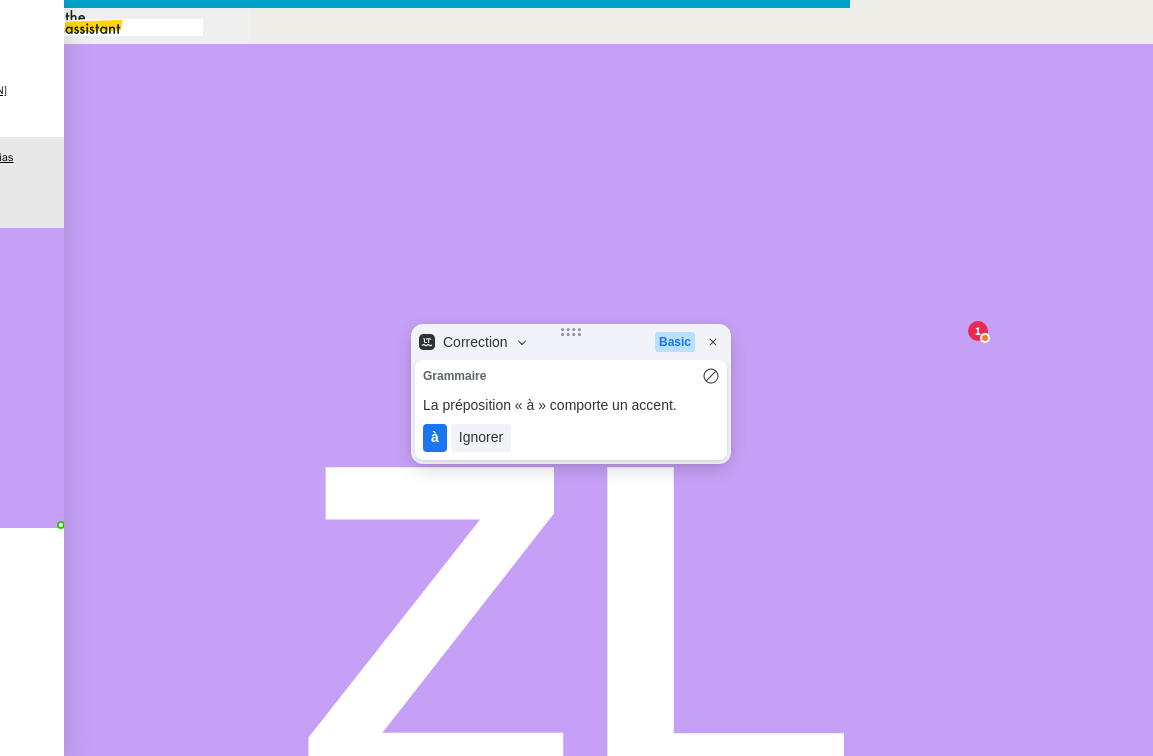 click on "à" at bounding box center [435, 438] 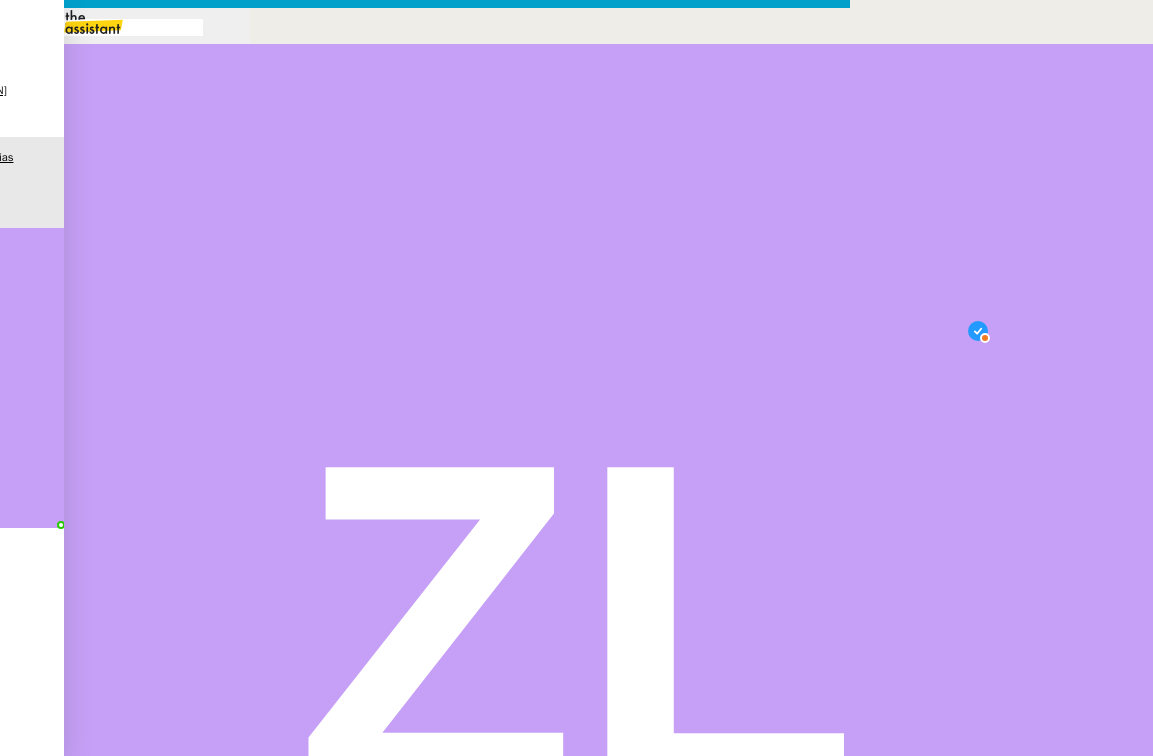 click on "Envoyer" at bounding box center [78, 1156] 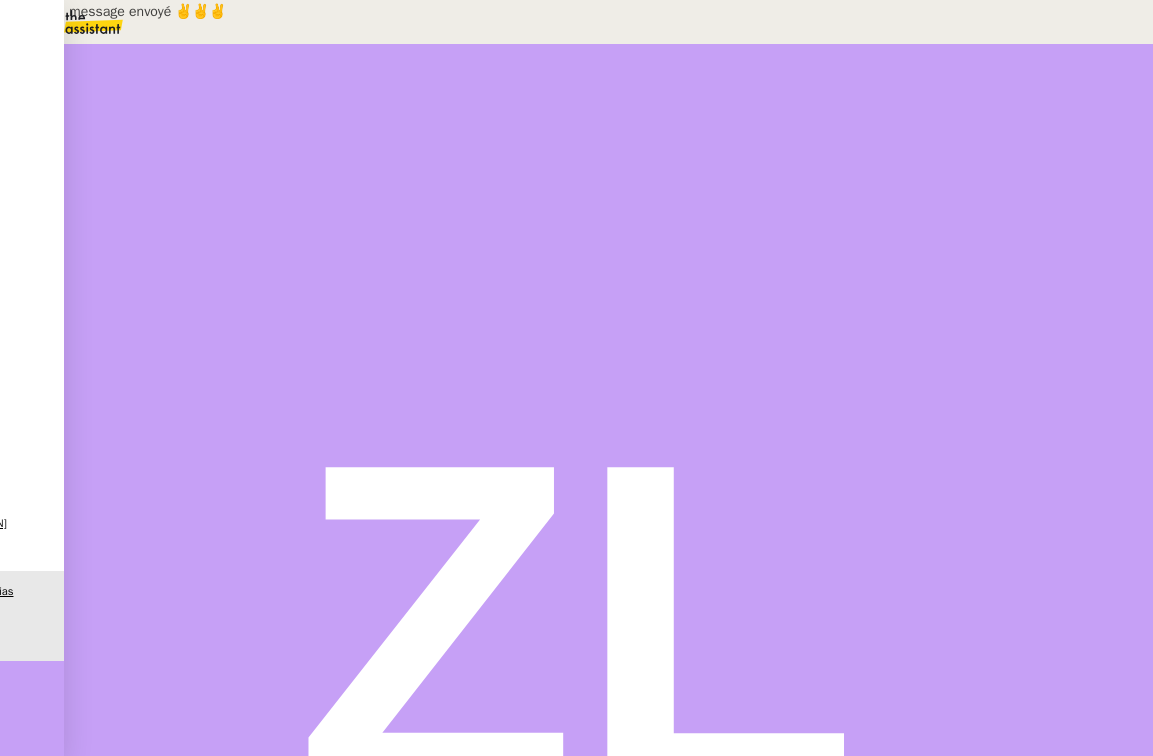 click on "Re: Mise en place procédure - LETTRAGE FACTURE" at bounding box center (506, 555) 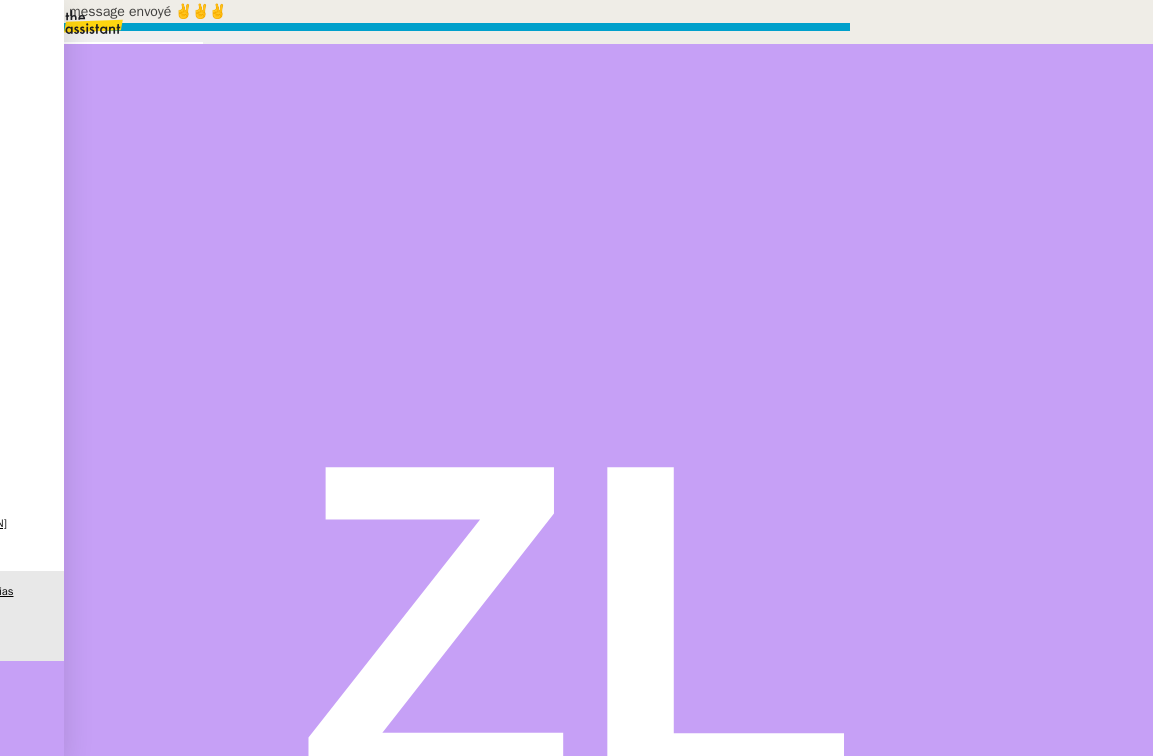 click on "Supprimer" at bounding box center [45, 993] 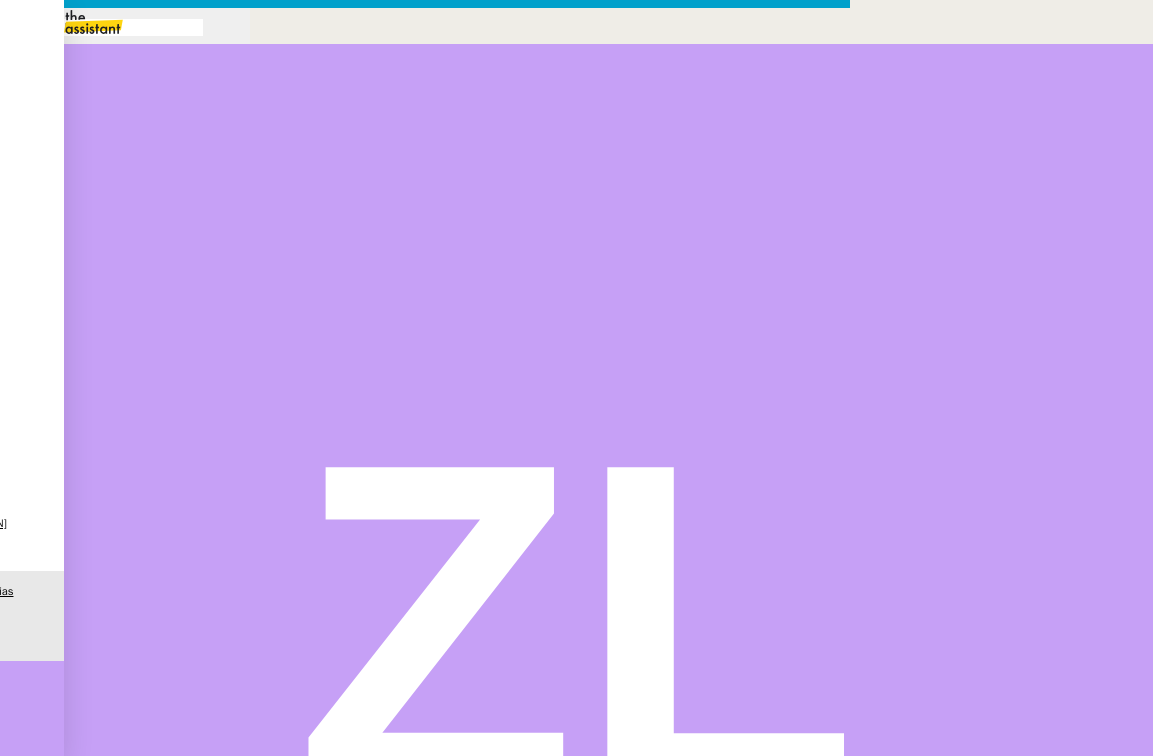 click on "OK" at bounding box center [73, 1047] 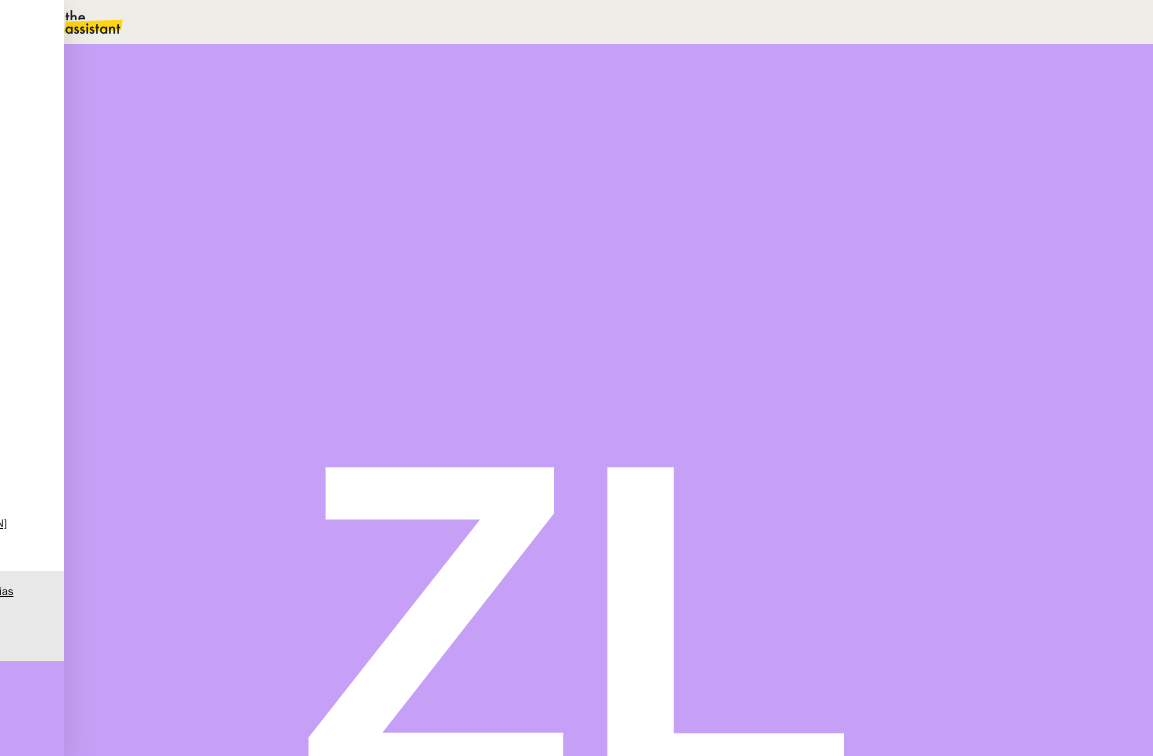 scroll, scrollTop: 144, scrollLeft: 0, axis: vertical 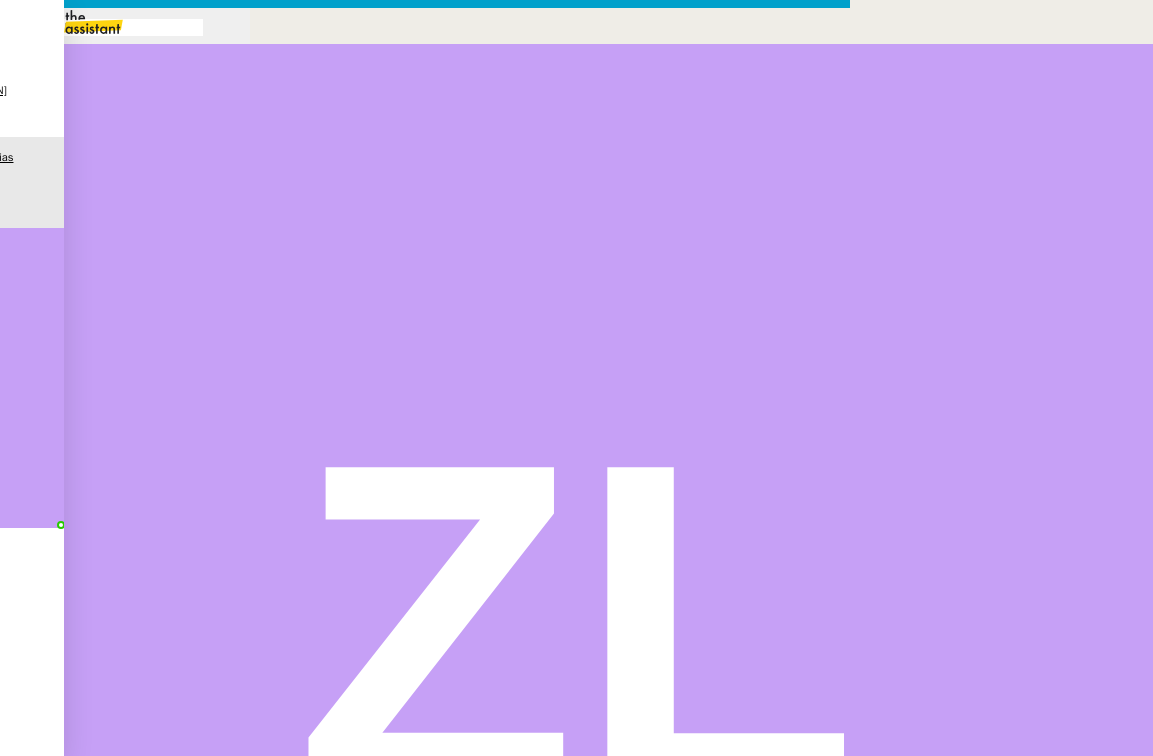 click on "Service TA - VOYAGE - PROPOSITION GLOBALE    A utiliser dans le cadre de proposition de déplacement TA - RELANCE CLIENT (EN)    Relancer un client lorsqu'il n'a pas répondu à un précédent message BAFERTY - MAIL AUDITION    A utiliser dans le cadre de la procédure d'envoi des mails d'audition TA - PUBLICATION OFFRE D'EMPLOI     Organisation du recrutement Discours de présentation du paiement sécurisé    TA - VOYAGES - PROPOSITION ITINERAIRE    Soumettre les résultats d'une recherche TA - CONFIRMATION PAIEMENT (EN)    Confirmer avec le client de modèle de transaction - Attention Plan Pro nécessaire. TA - COURRIER EXPEDIE (recommandé)    A utiliser dans le cadre de l'envoi d'un courrier recommandé TA - PARTAGE DE CALENDRIER (EN)    A utiliser pour demander au client de partager son calendrier afin de faciliter l'accès et la gestion PSPI - Appel de fonds MJL    A utiliser dans le cadre de la procédure d'appel de fonds MJL TA - RELANCE CLIENT    TA - AR PROCEDURES        21 YIELD" at bounding box center [576, 588] 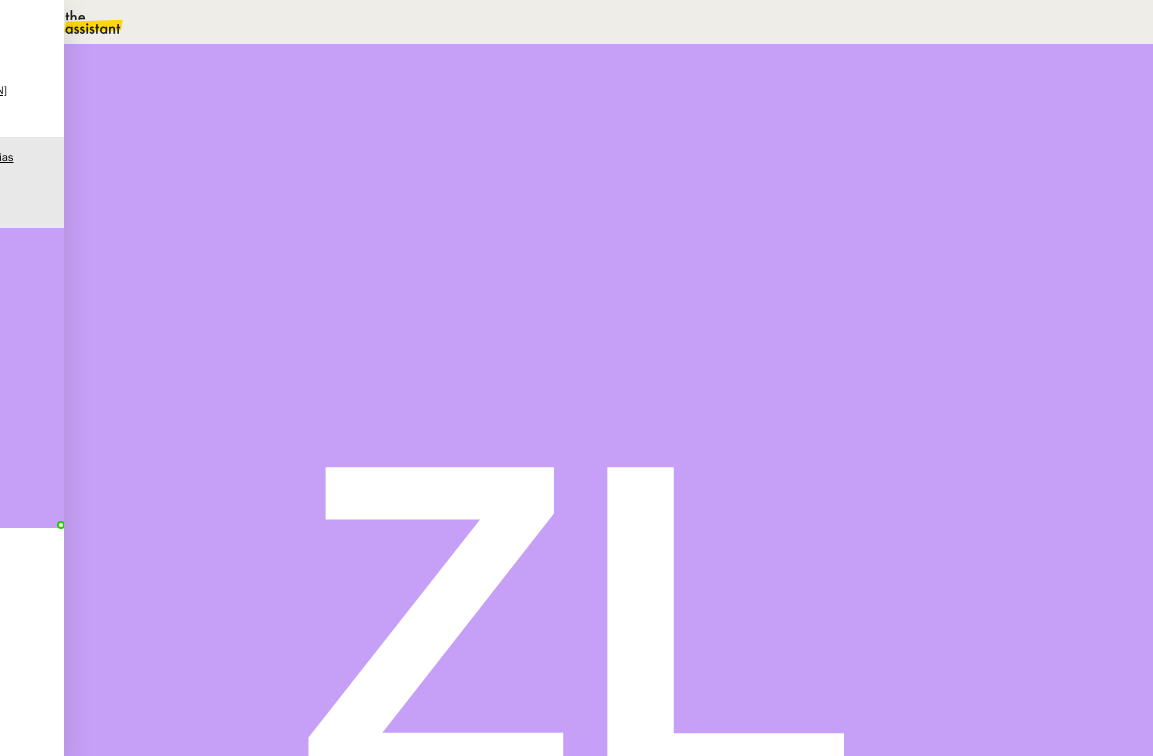 click at bounding box center [576, 620] 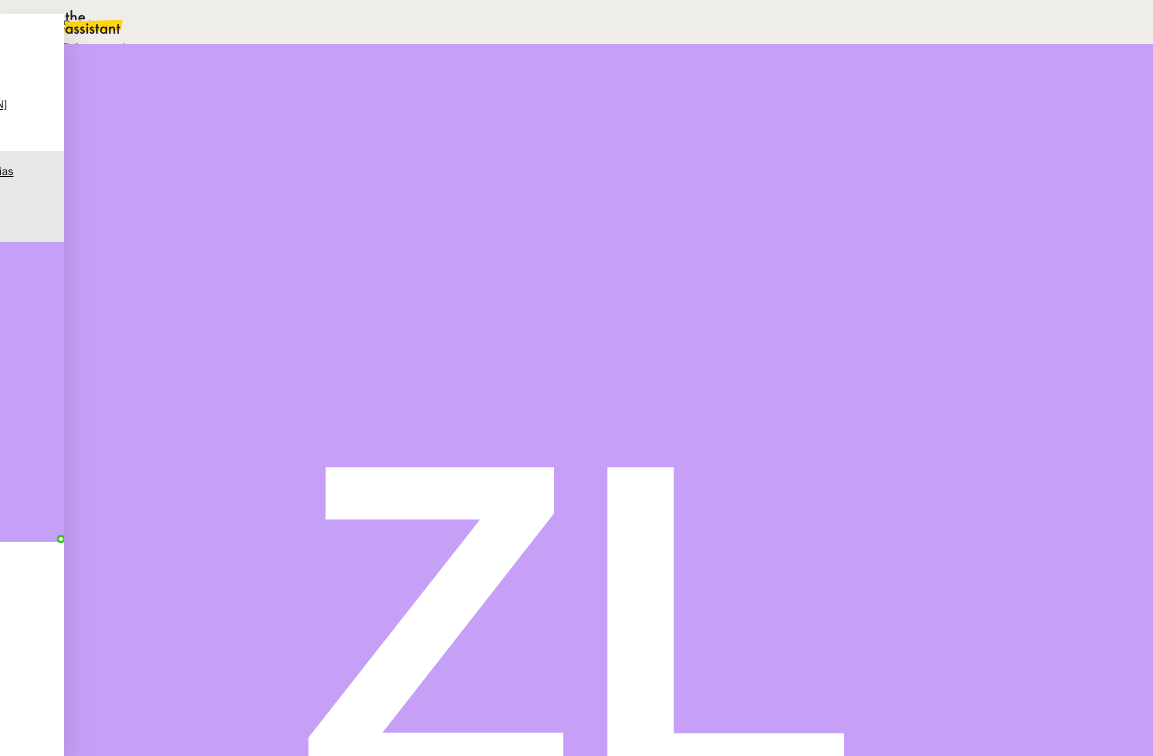 click on "Suivi" at bounding box center [571, 25] 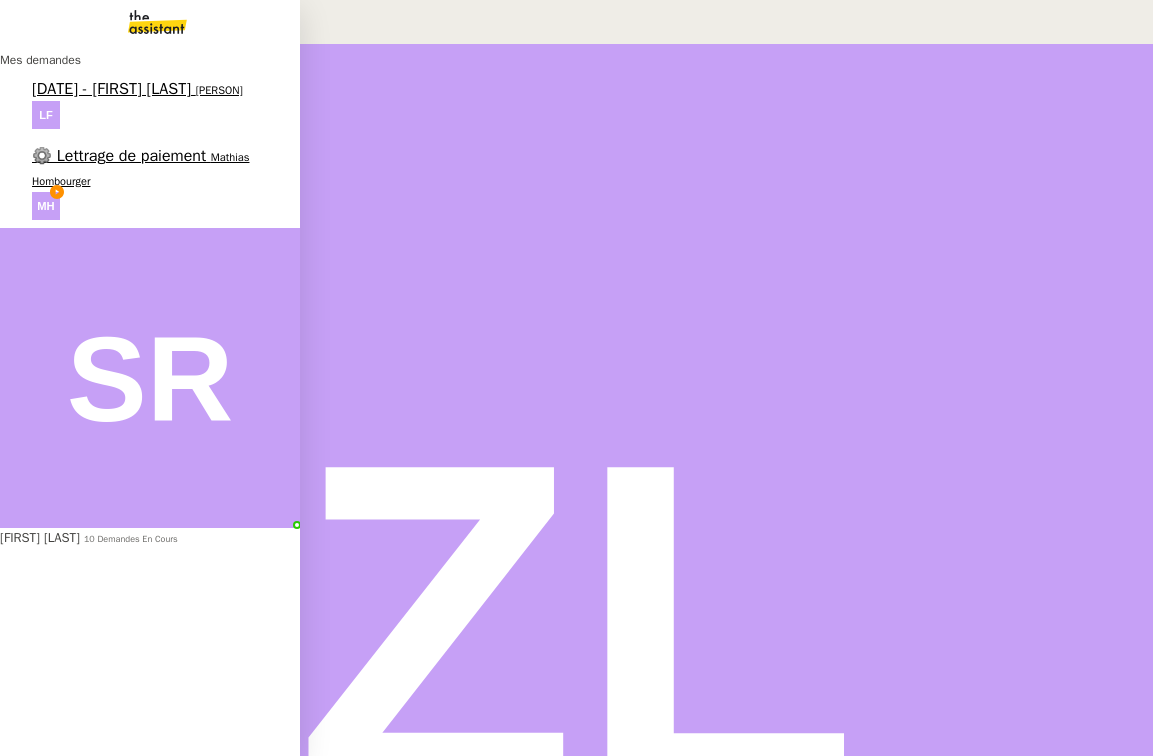 click at bounding box center [141, 22] 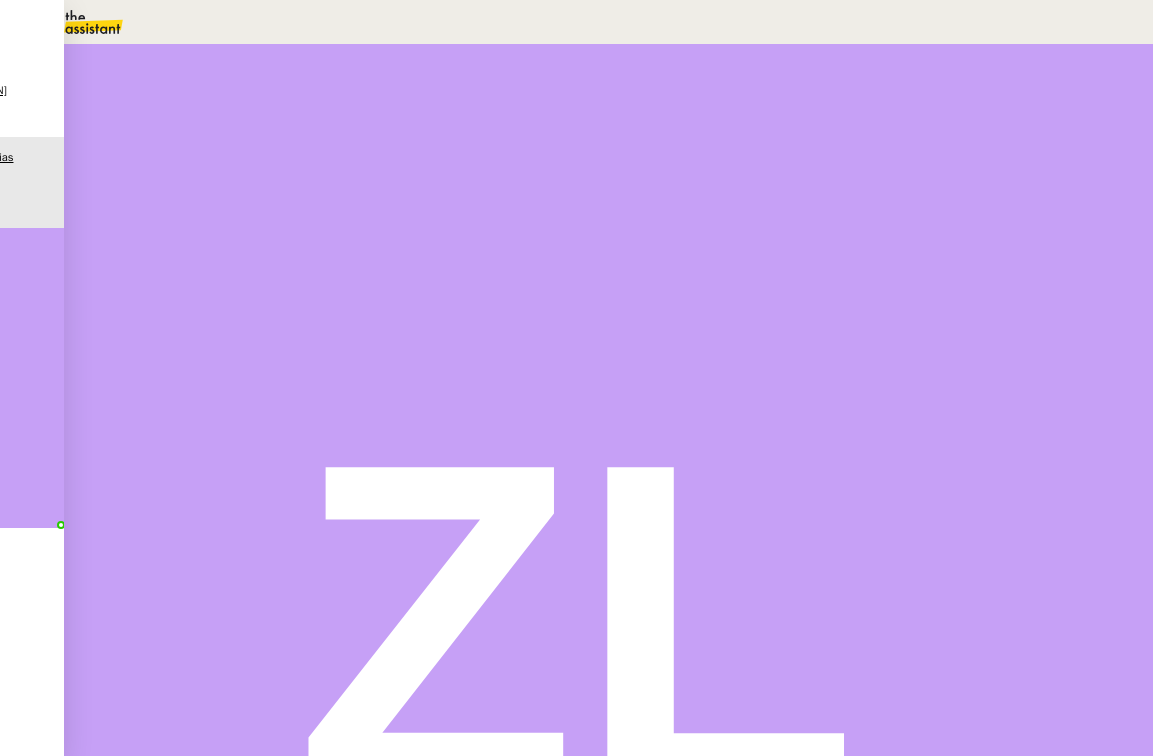 click at bounding box center (136, 340) 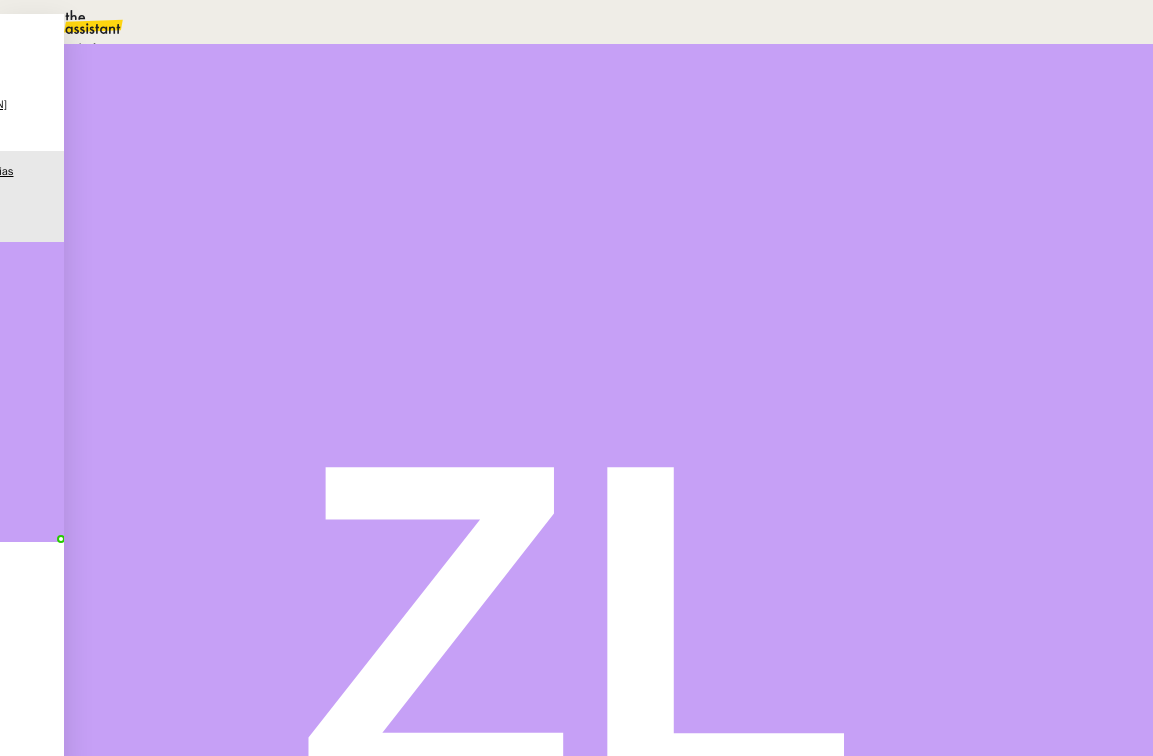 click on "En attente d'une réponse d'un client, d'un contact ou d'un tiers." at bounding box center (213, 49) 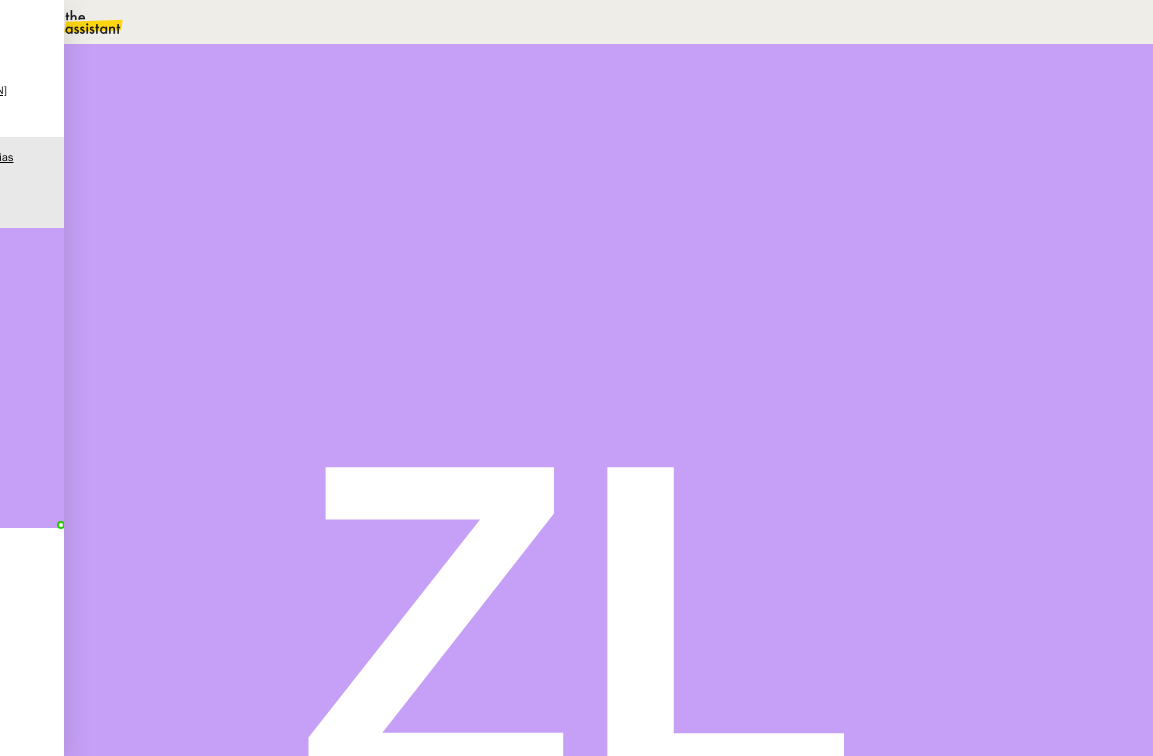 click on "Description Attendre Dans [NUMBER] jours ouvrés    [YEAR] [MONTH] Mois Année  lu   ma   me   je   ve   sa   di  30 1 2 3 4 5 6 7 8 9 10 11 12 13 14 15 16 17 18 19 20 21 22 23 24 25 26 27 28 29 30 31 1 2 3 4 5 6 7 8 9 10 à" at bounding box center [933, 278] 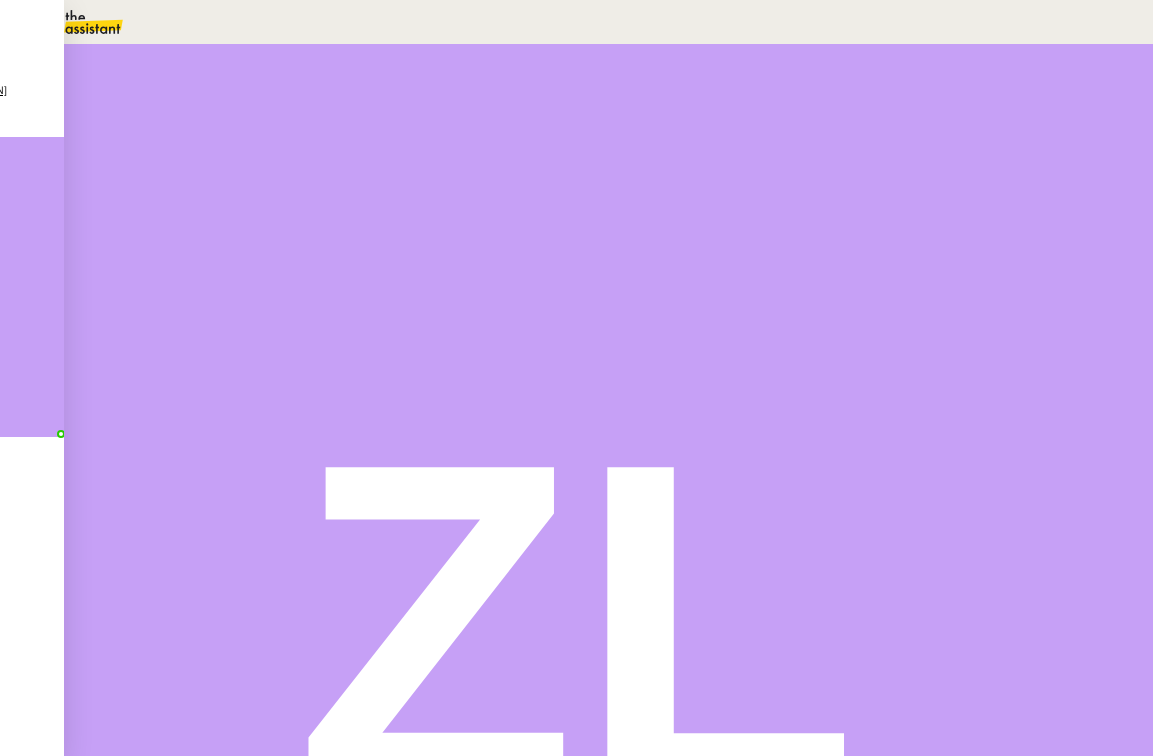 click on "Réponse client      [TIME] false par   [PERSON]   il y a [NUMBER] minutes" at bounding box center (608, 523) 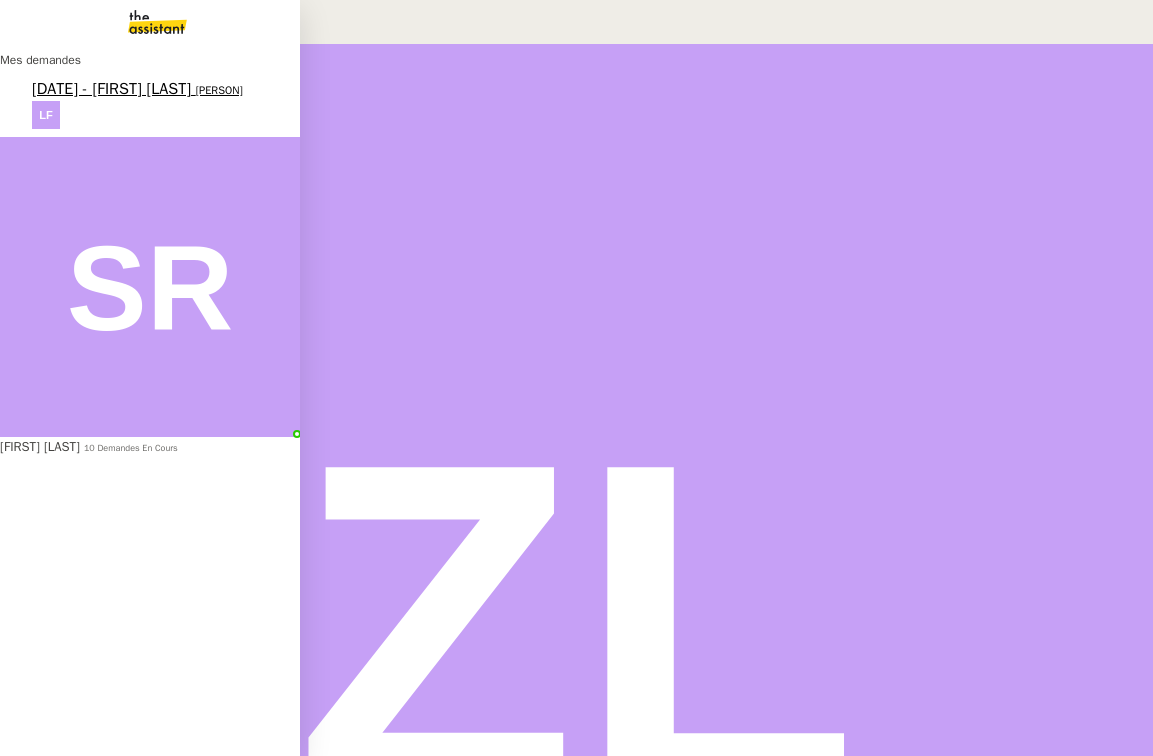 click on "[PERSON]" at bounding box center (219, 90) 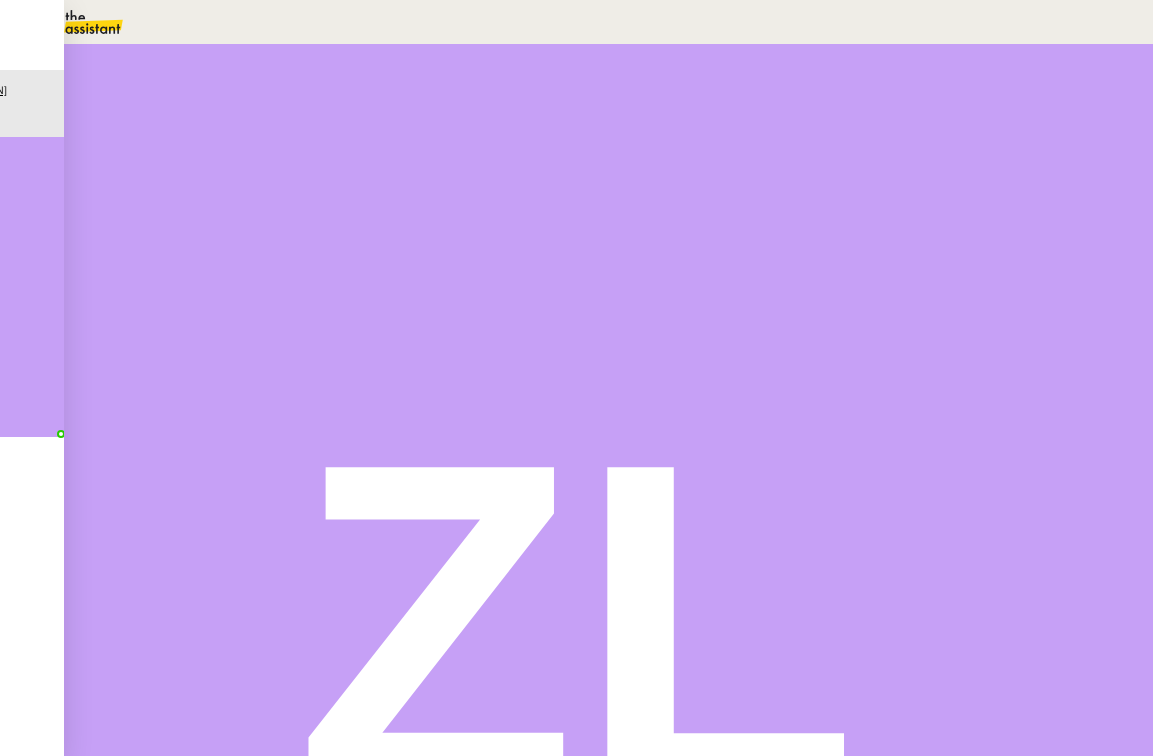 scroll, scrollTop: 0, scrollLeft: 0, axis: both 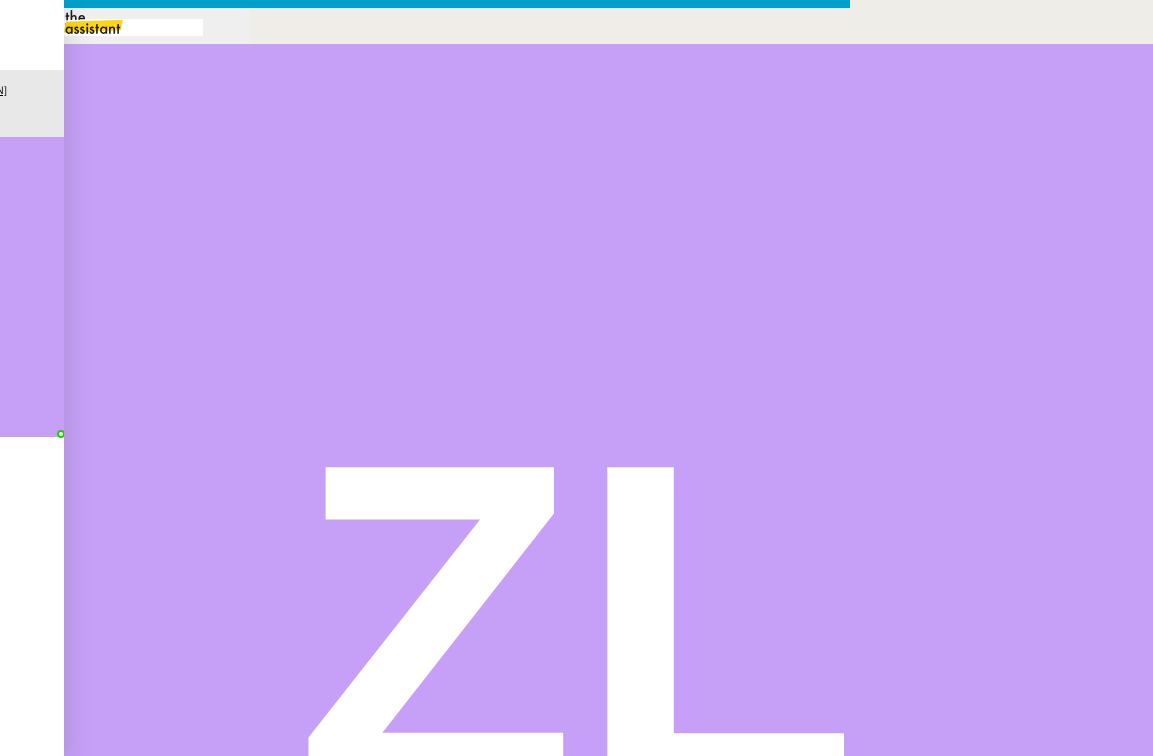 click at bounding box center [425, 837] 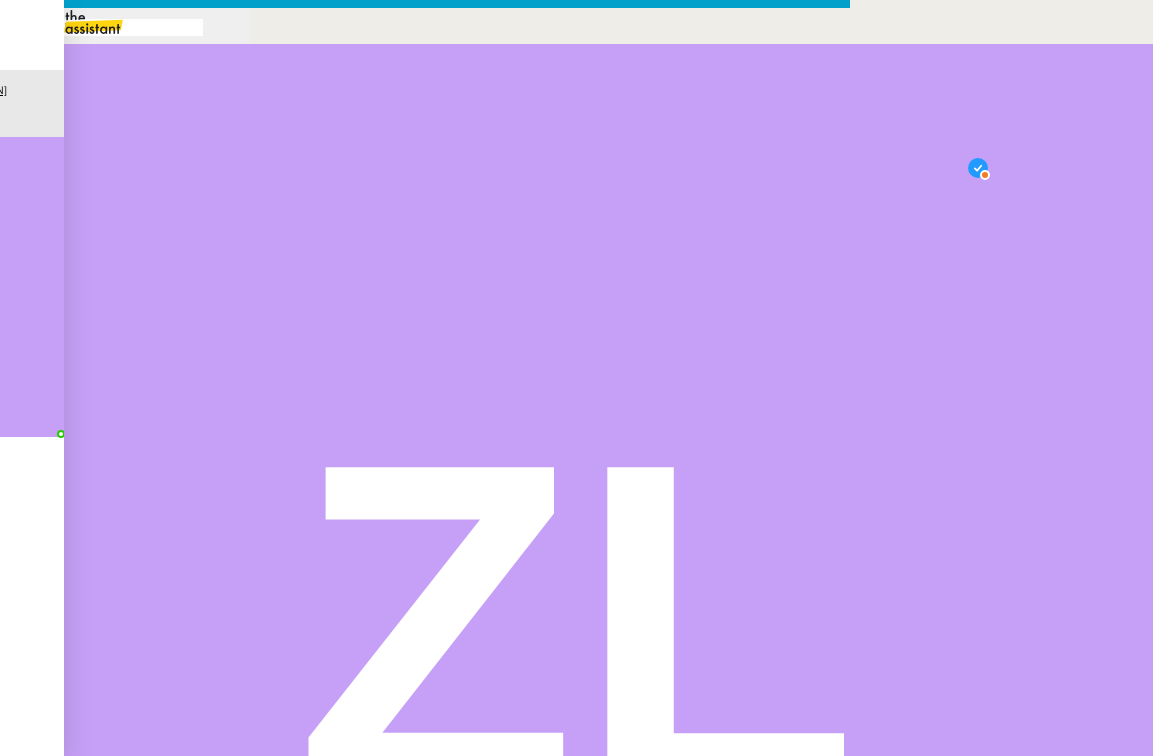 scroll, scrollTop: 21, scrollLeft: 0, axis: vertical 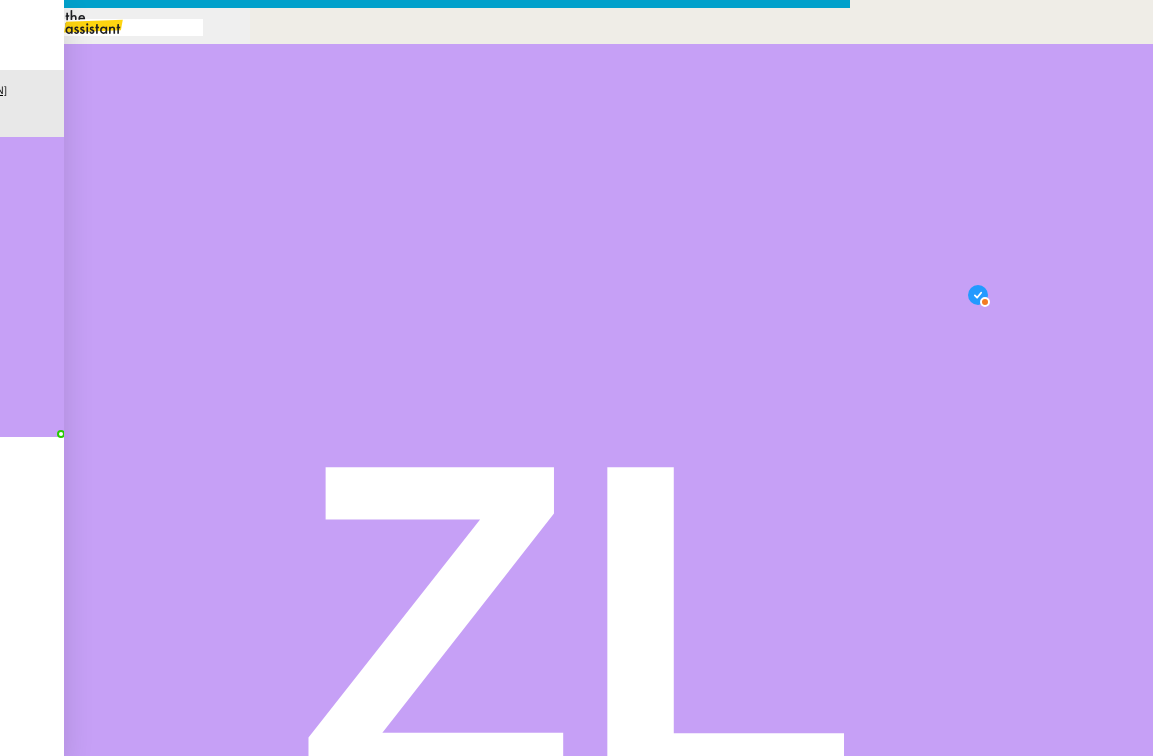 click on "Auriez-vous des préconisations quant à la suite à donner dans cette situation ?" at bounding box center (425, 930) 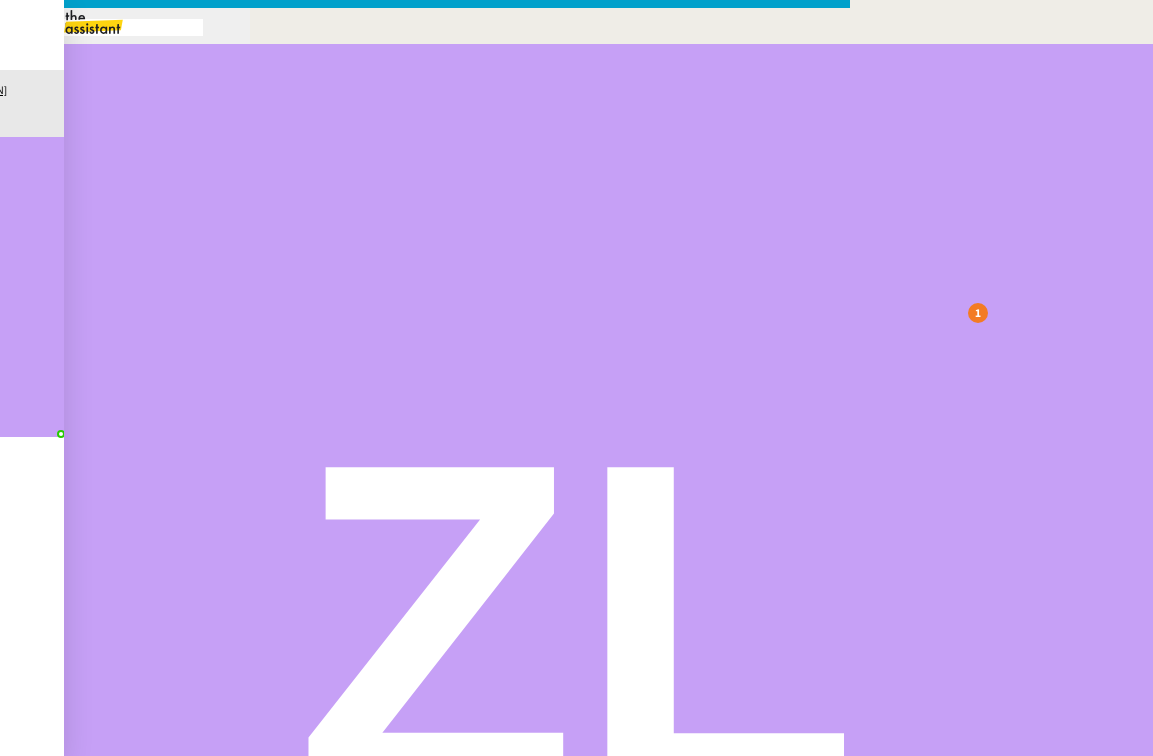 drag, startPoint x: 675, startPoint y: 293, endPoint x: 510, endPoint y: 298, distance: 165.07574 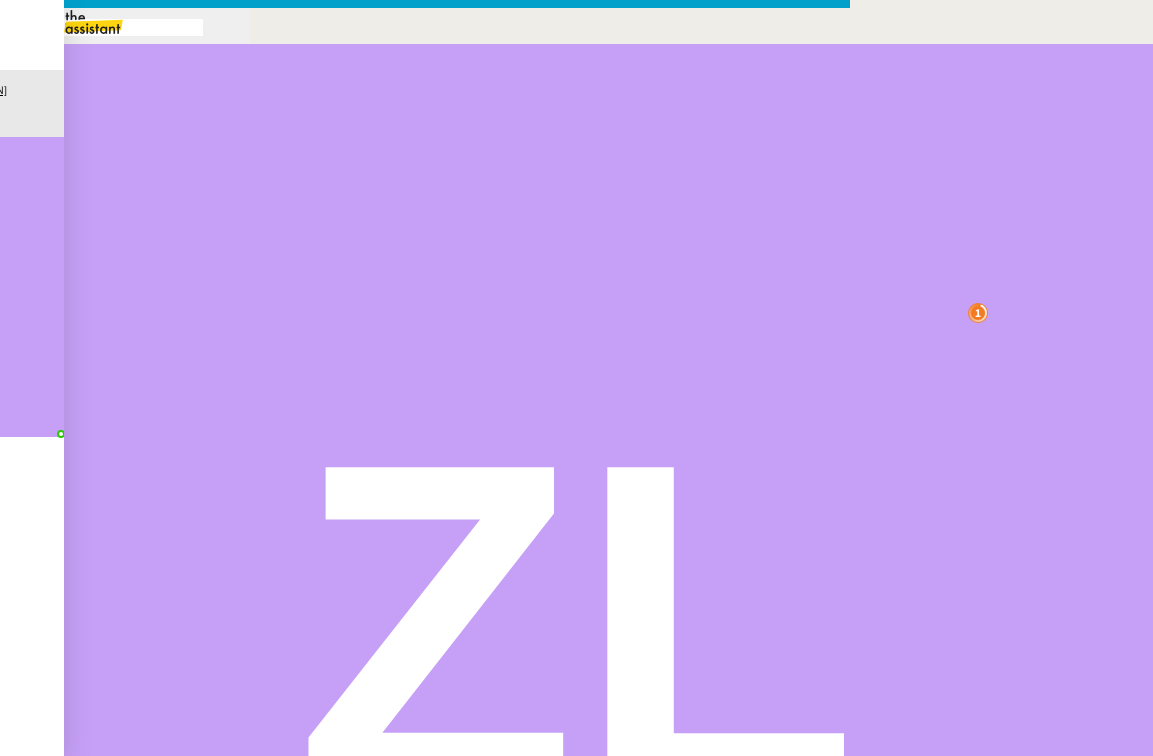 click on "Je vous remercie et vous souhaite une excellente journée." at bounding box center [425, 1028] 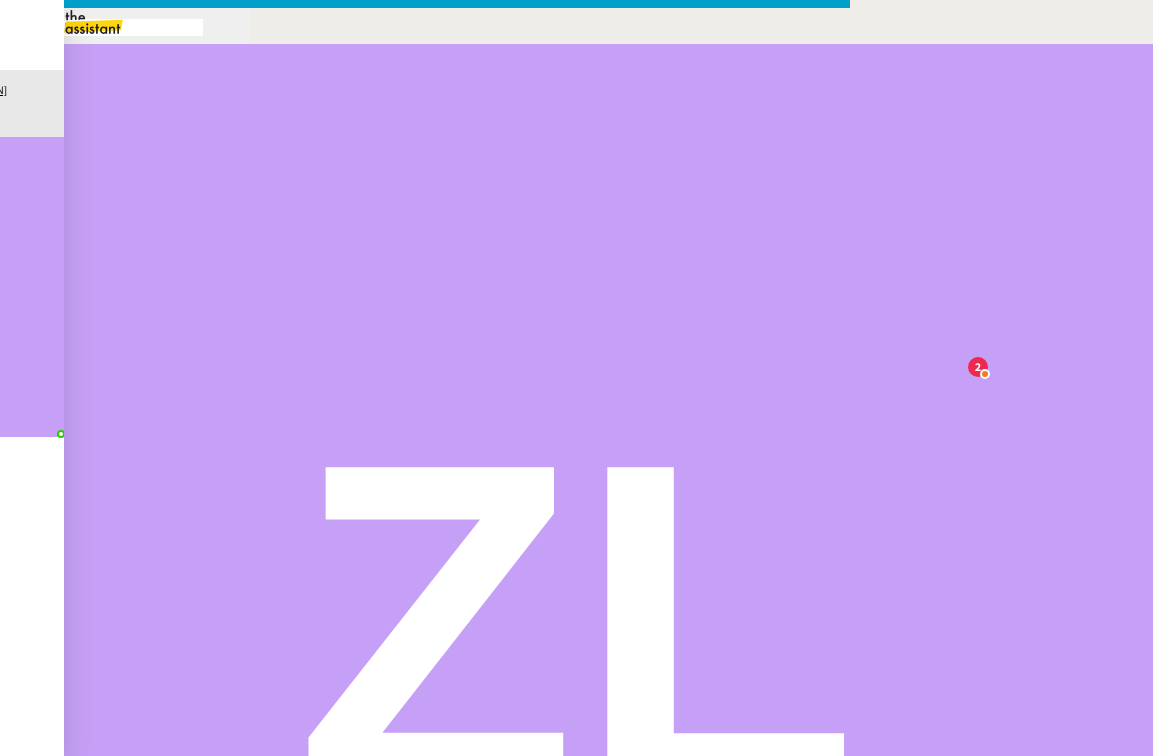 click on "Envoyer Ajouter des fichiers Supprimer Fermer" at bounding box center (425, 1243) 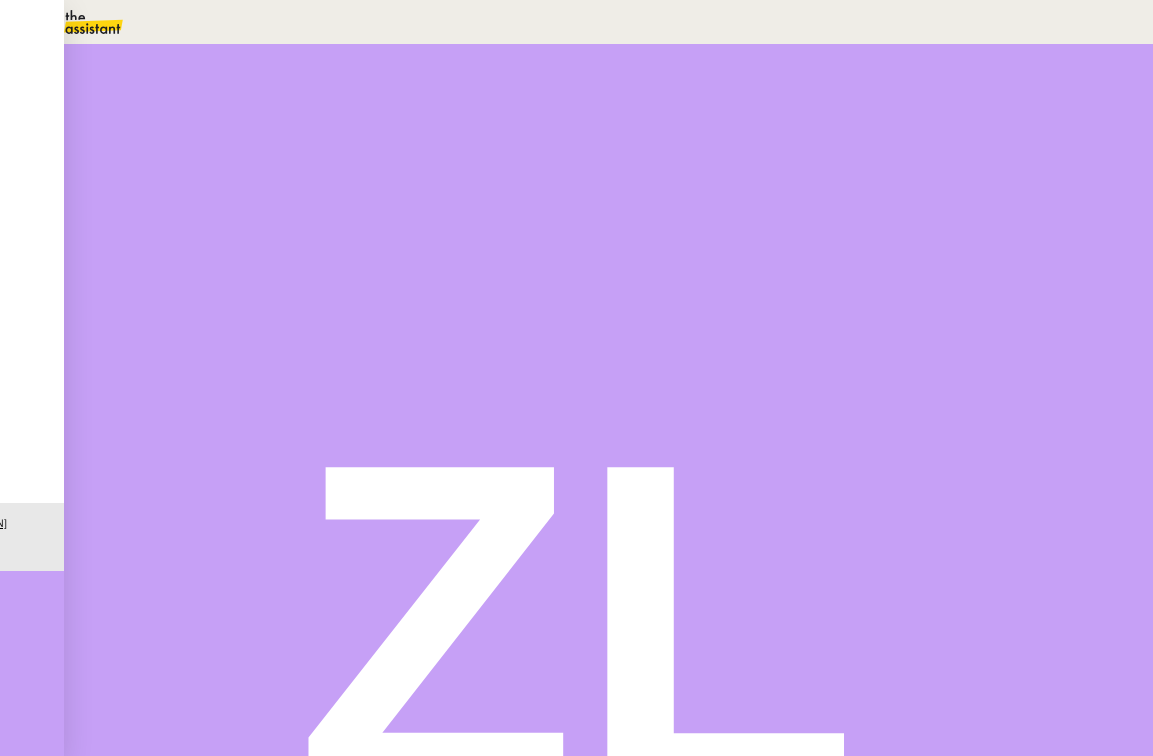 scroll, scrollTop: 0, scrollLeft: 0, axis: both 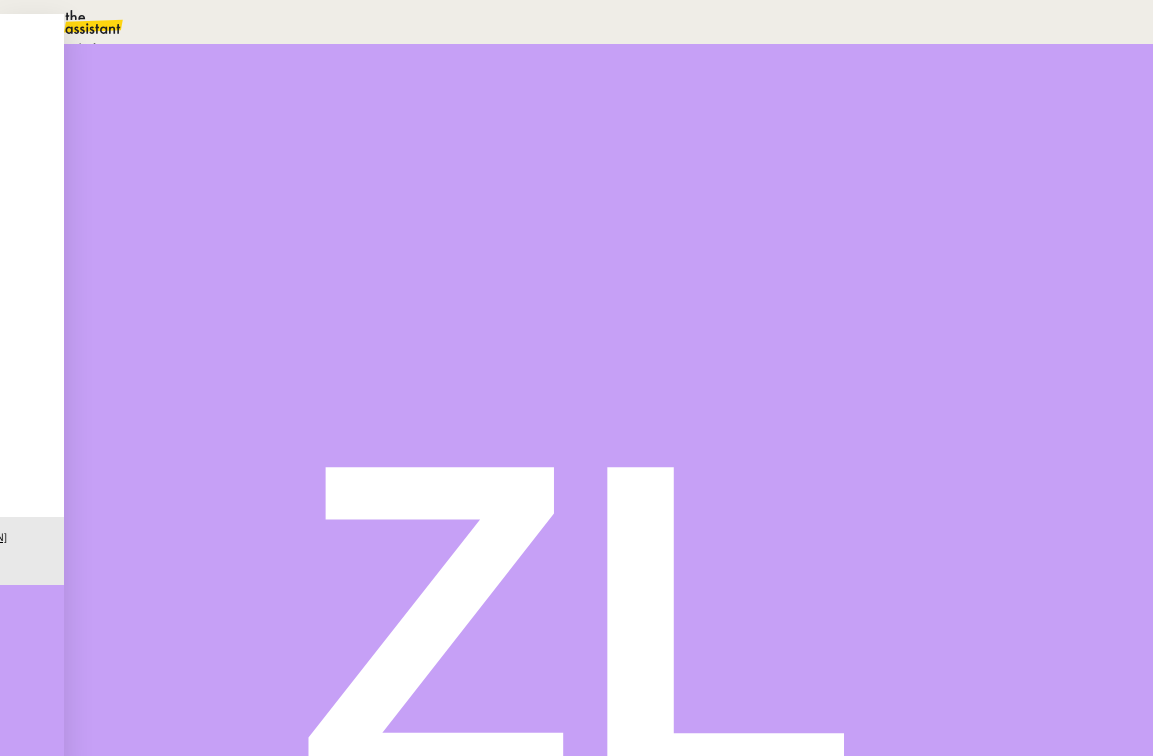 click on "En attente" at bounding box center [72, 48] 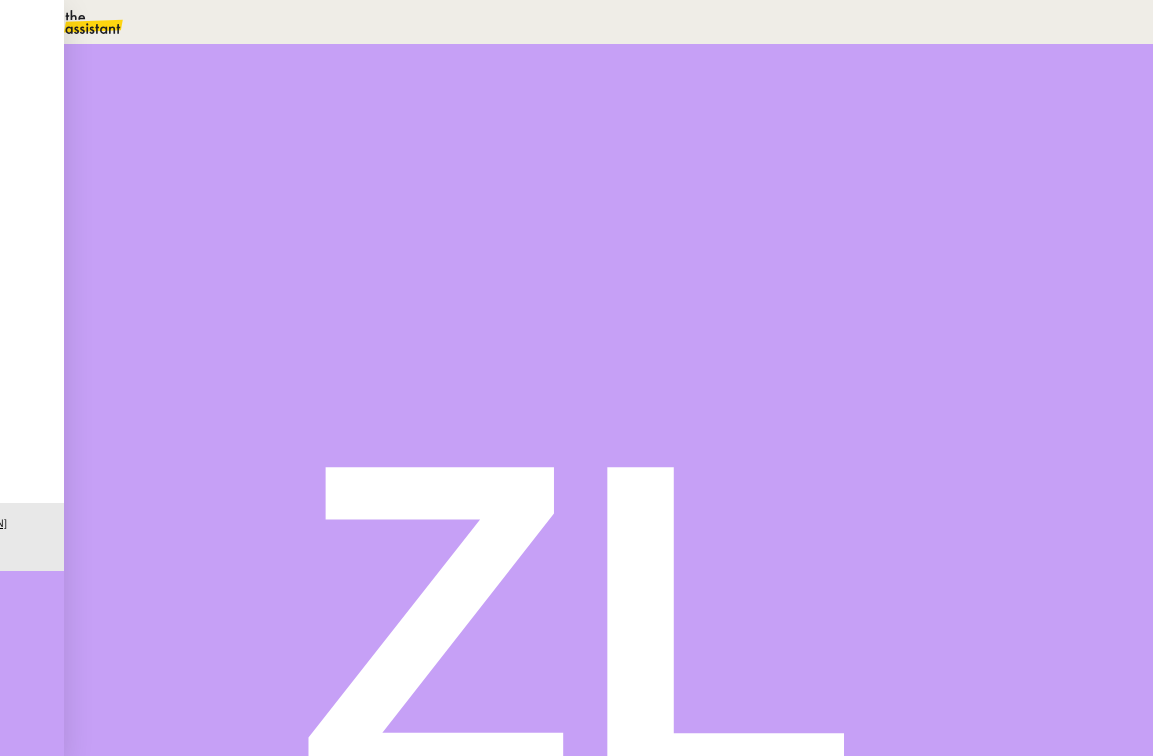 click on "Description Attendre Dans [NUMBER] jours ouvrés    [YEAR] [MONTH] Mois Année  lu   ma   me   je   ve   sa   di  30 1 2 3 4 5 6 7 8 9 10 11 12 13 14 15 16 17 18 19 20 21 22 23 24 25 26 27 28 29 30 31 1 2 3 4 5 6 7 8 9 10 à" at bounding box center [933, 278] 